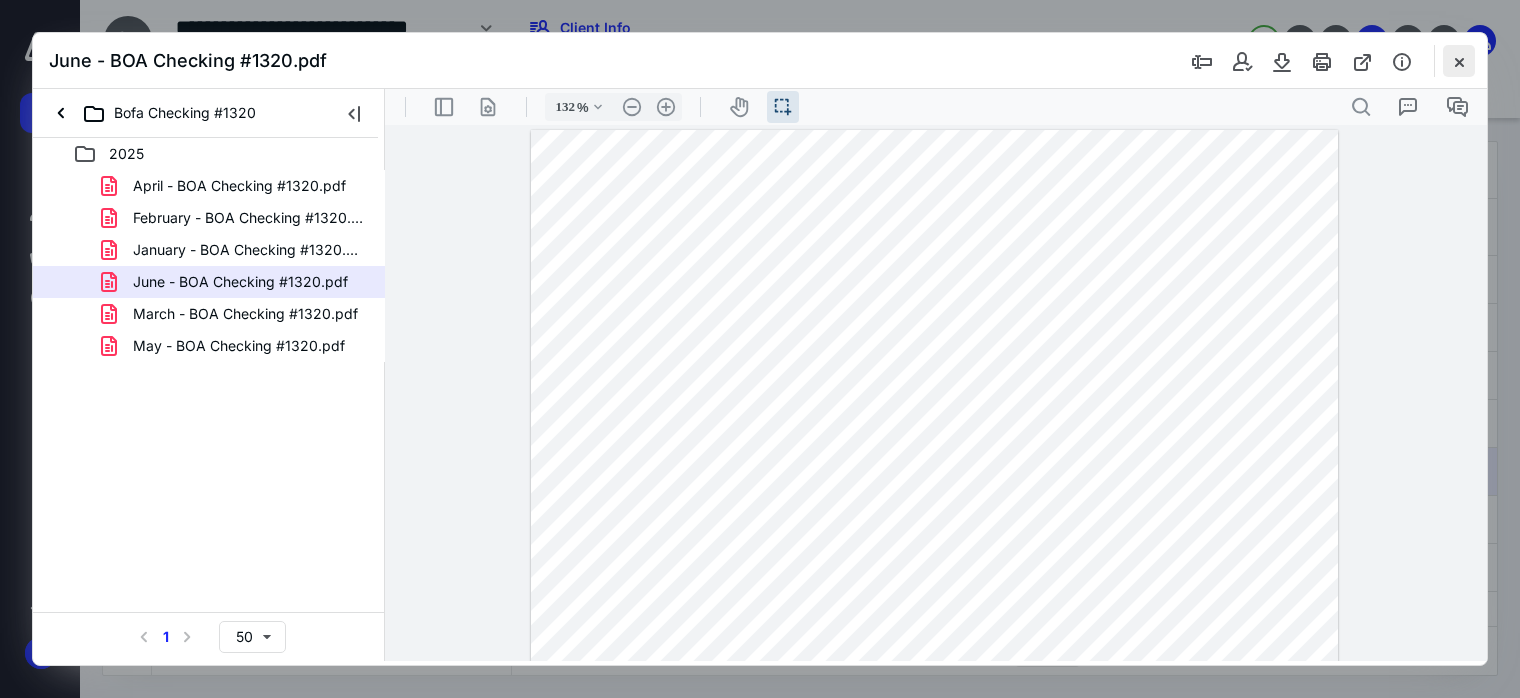 scroll, scrollTop: 0, scrollLeft: 0, axis: both 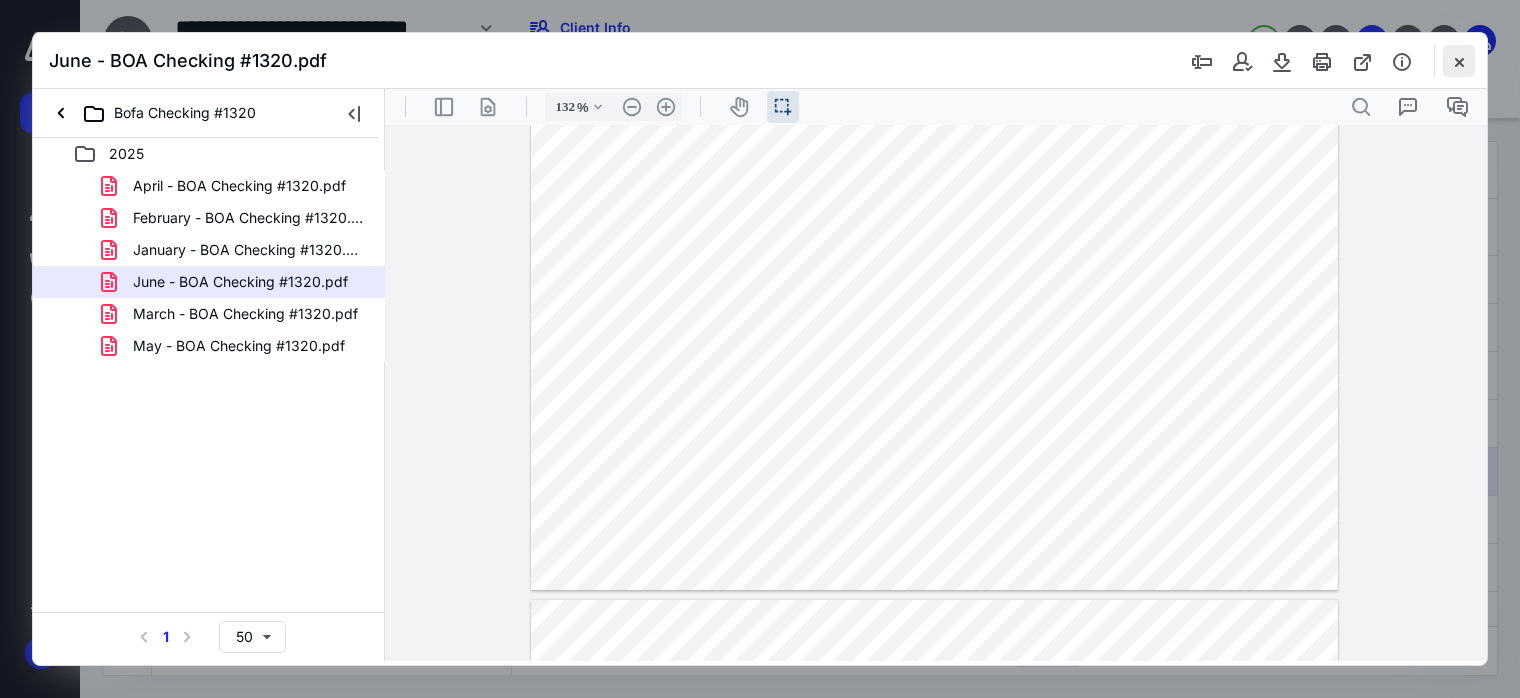 click at bounding box center (1459, 61) 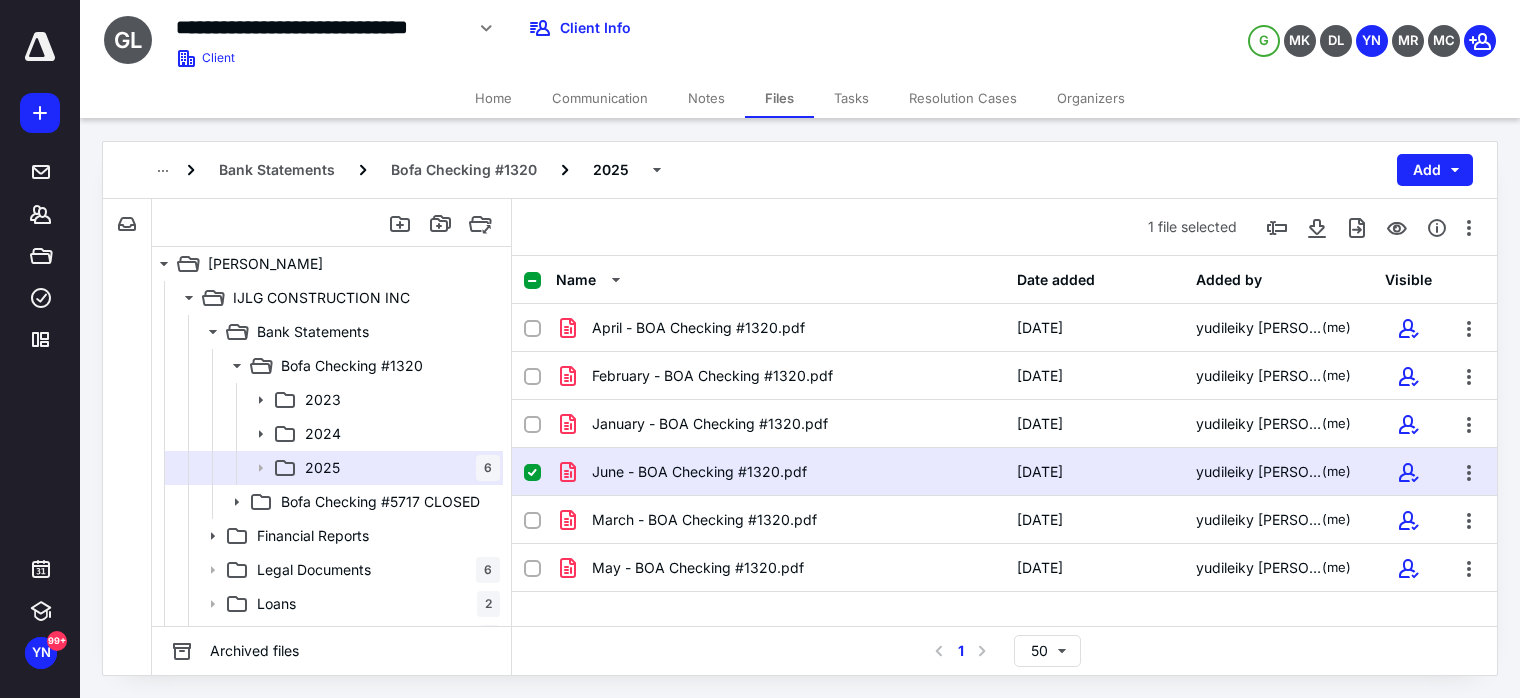 click on "Notes" at bounding box center [706, 98] 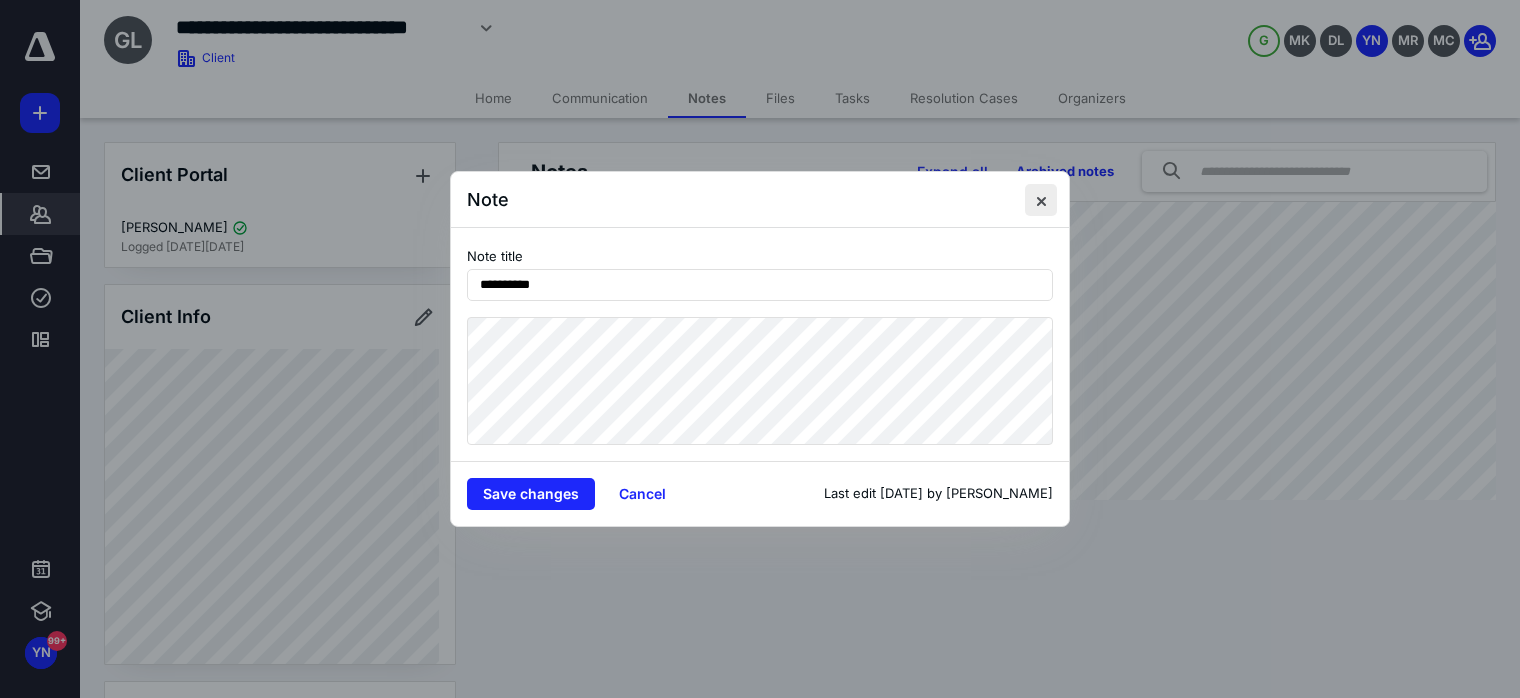 click at bounding box center [1041, 200] 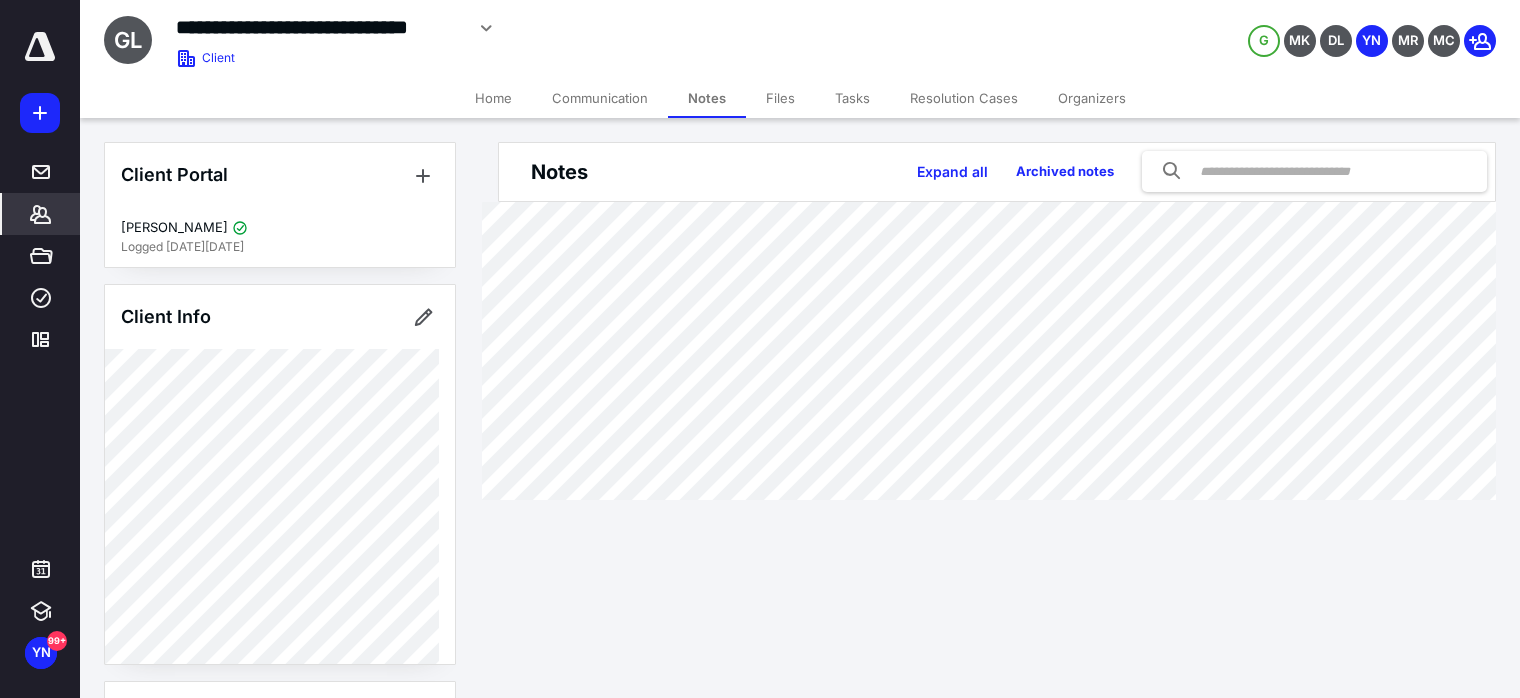 click on "Files" at bounding box center [780, 98] 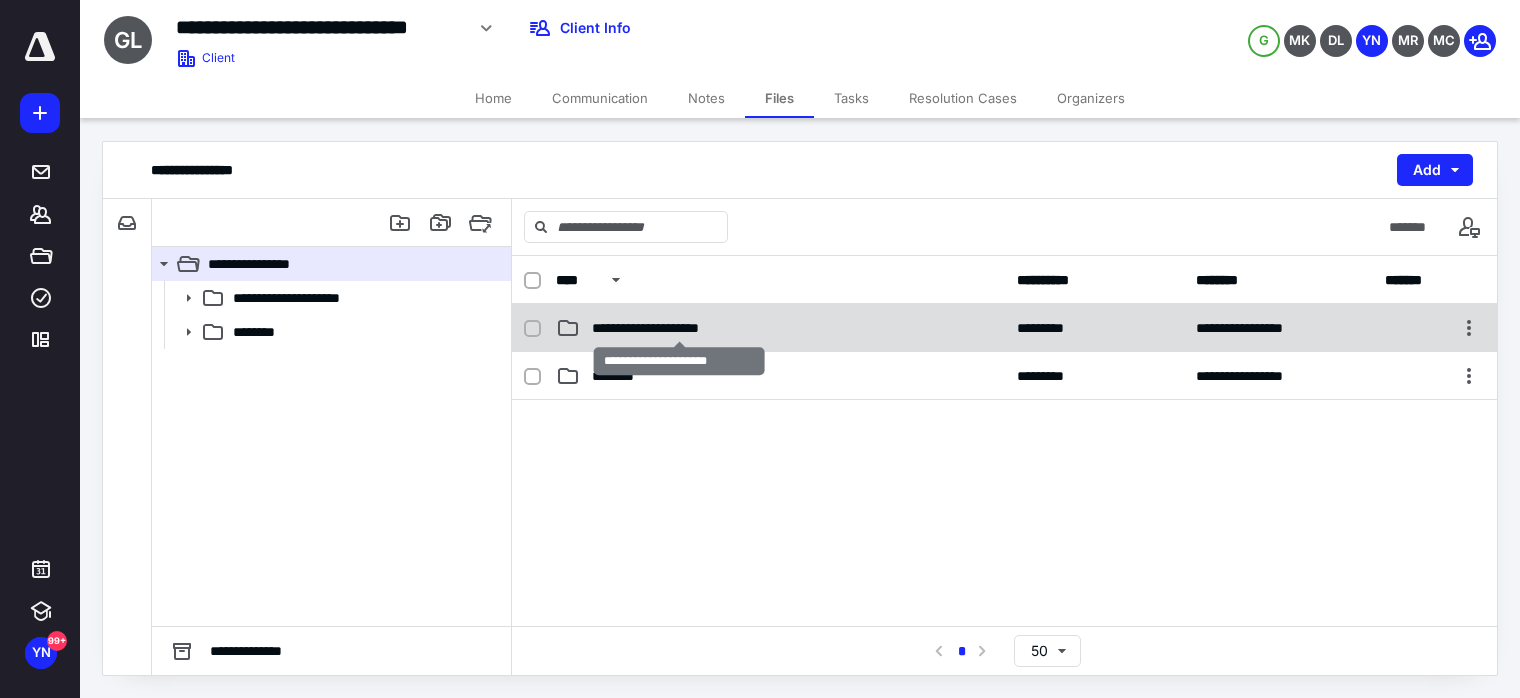 click on "**********" at bounding box center (679, 328) 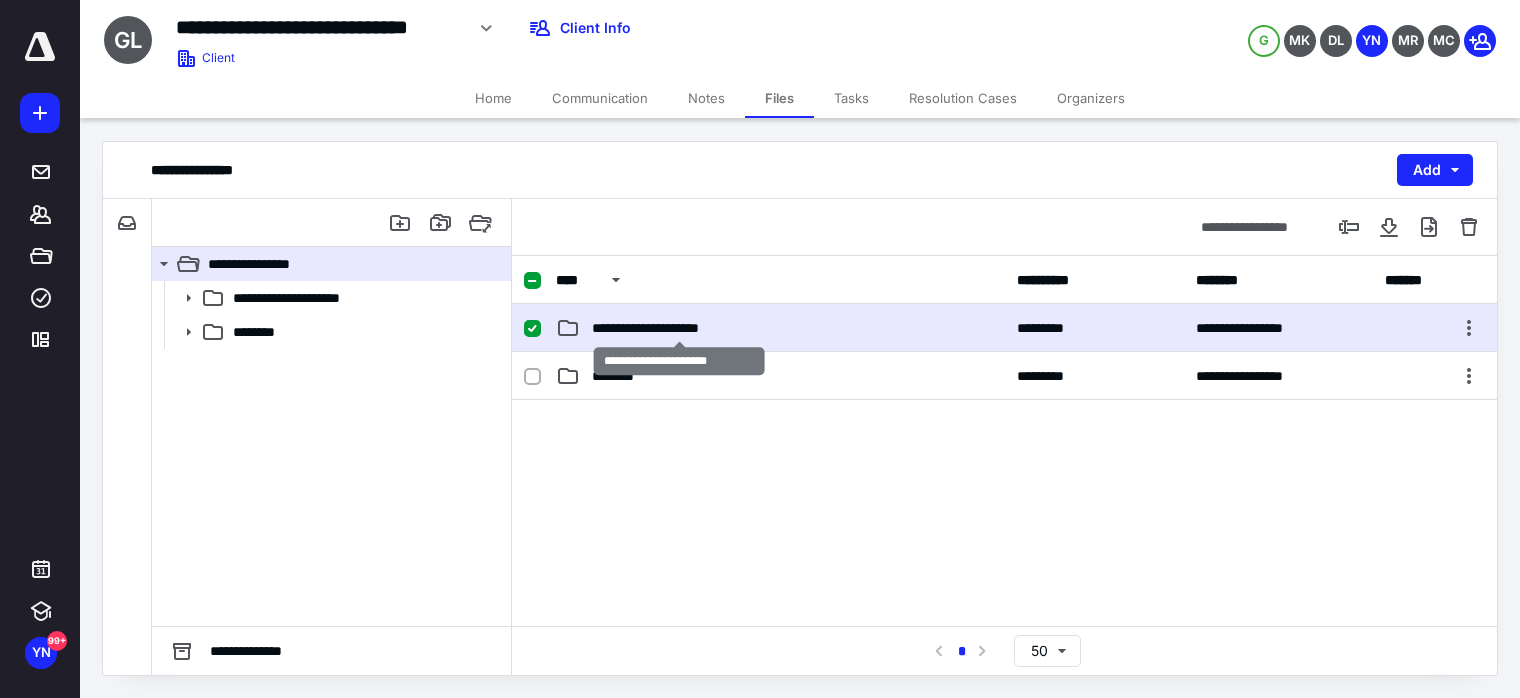 click on "**********" at bounding box center (679, 328) 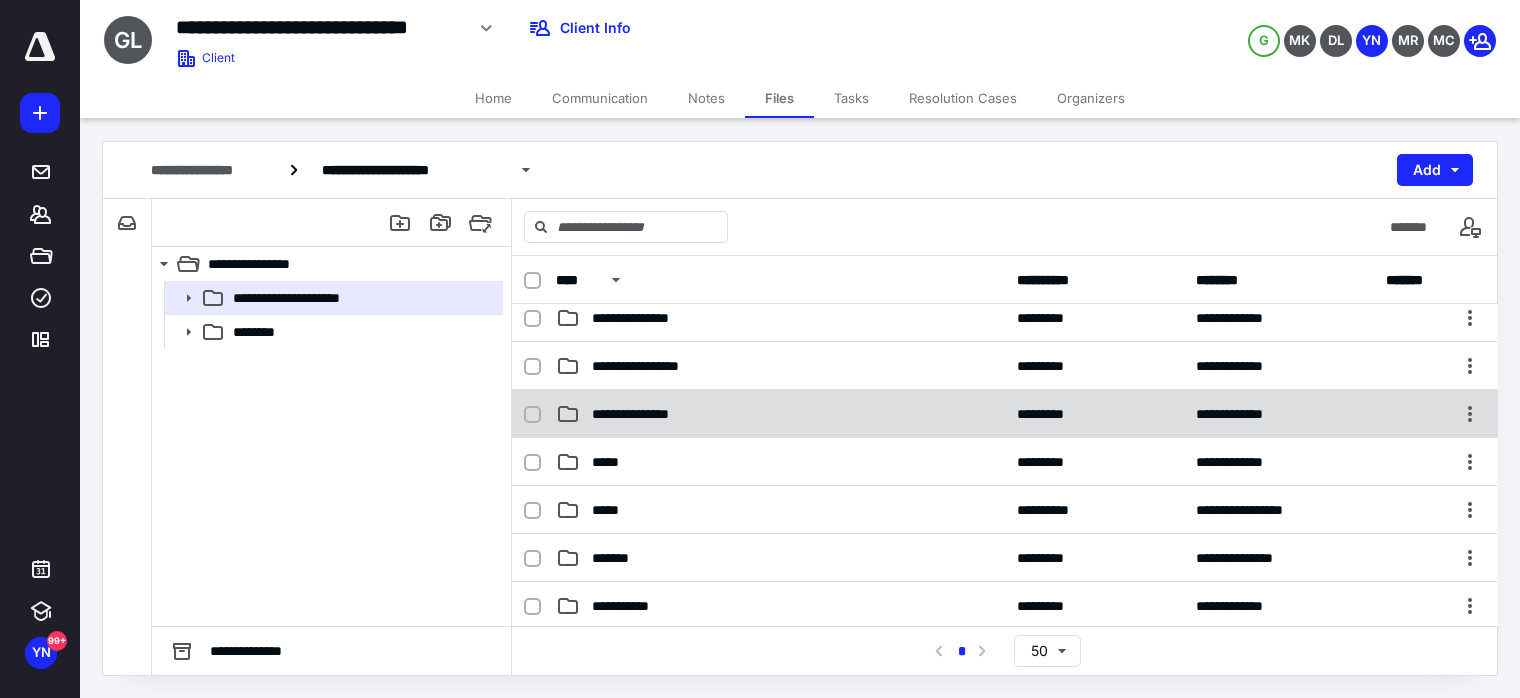 scroll, scrollTop: 0, scrollLeft: 0, axis: both 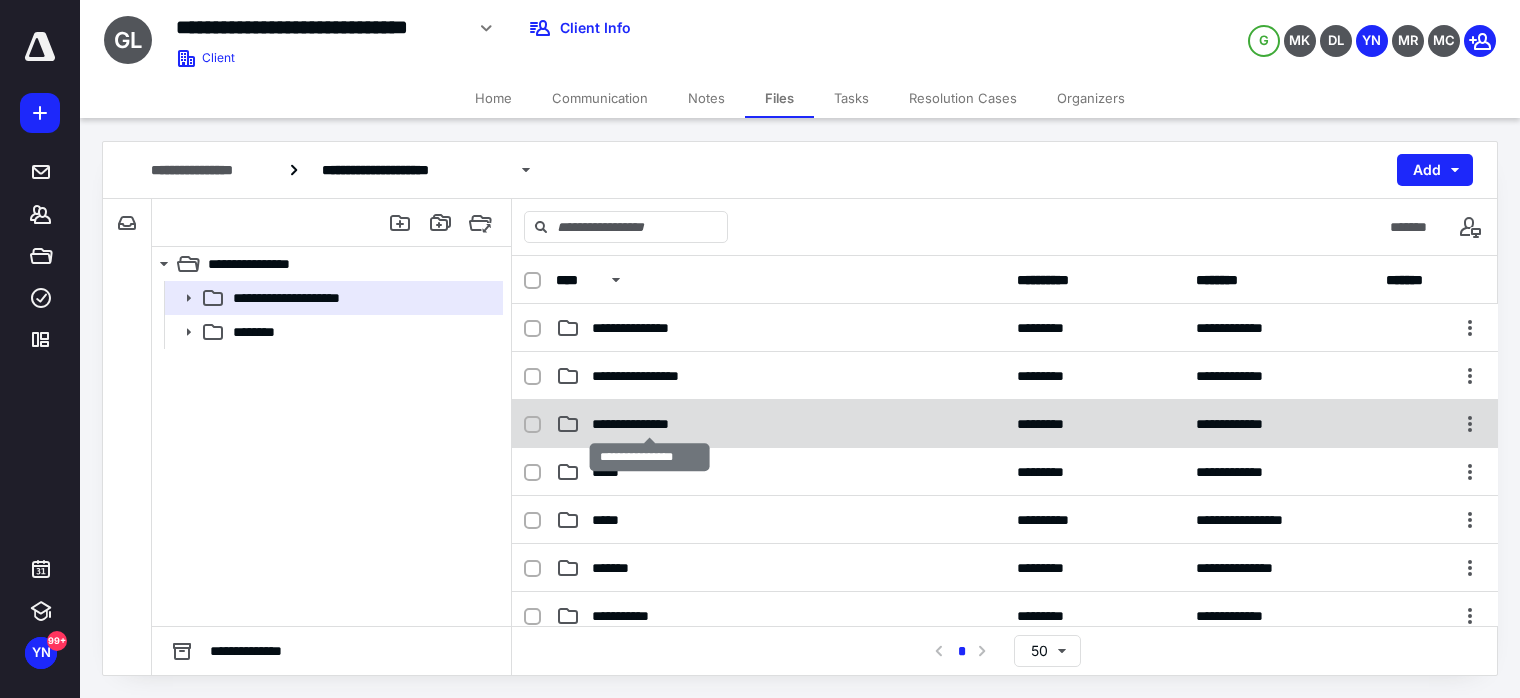 click on "**********" at bounding box center (649, 424) 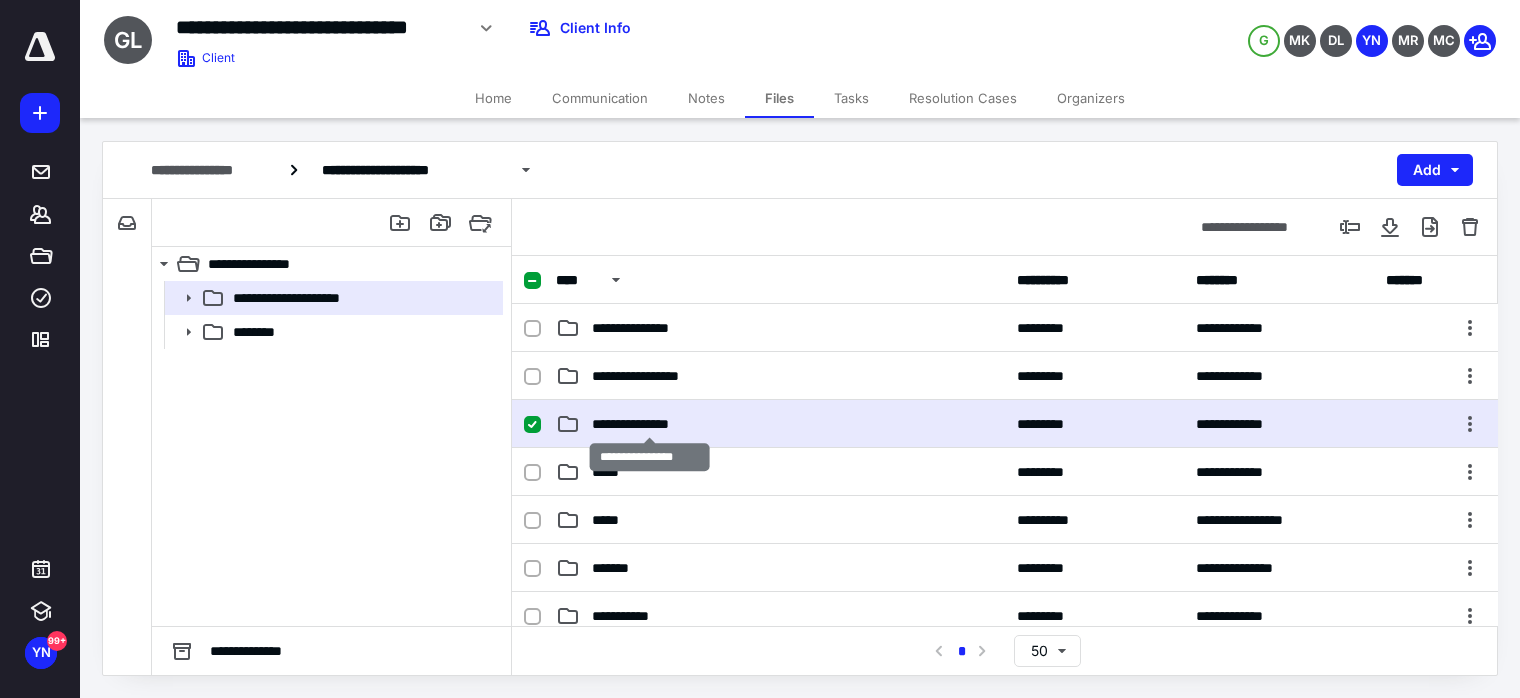 click on "**********" at bounding box center [649, 424] 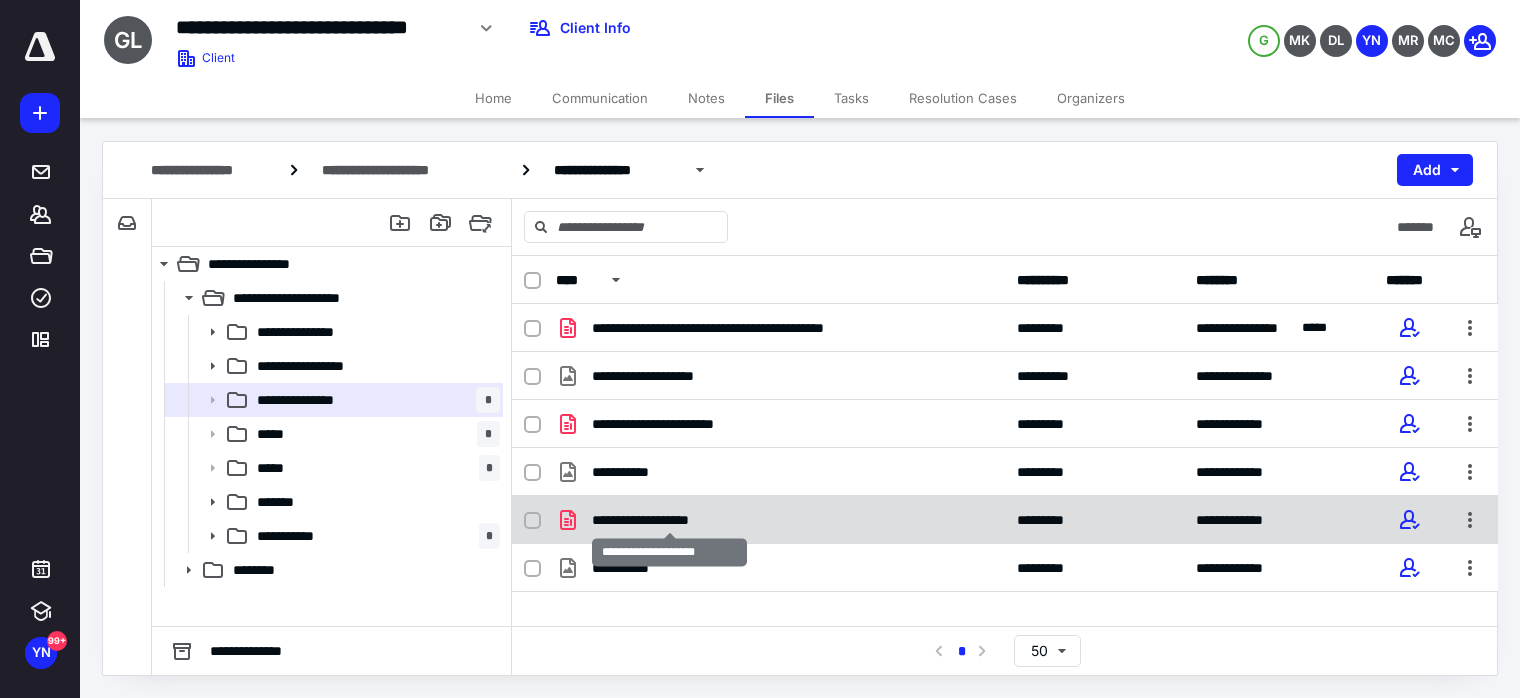click on "**********" at bounding box center (669, 520) 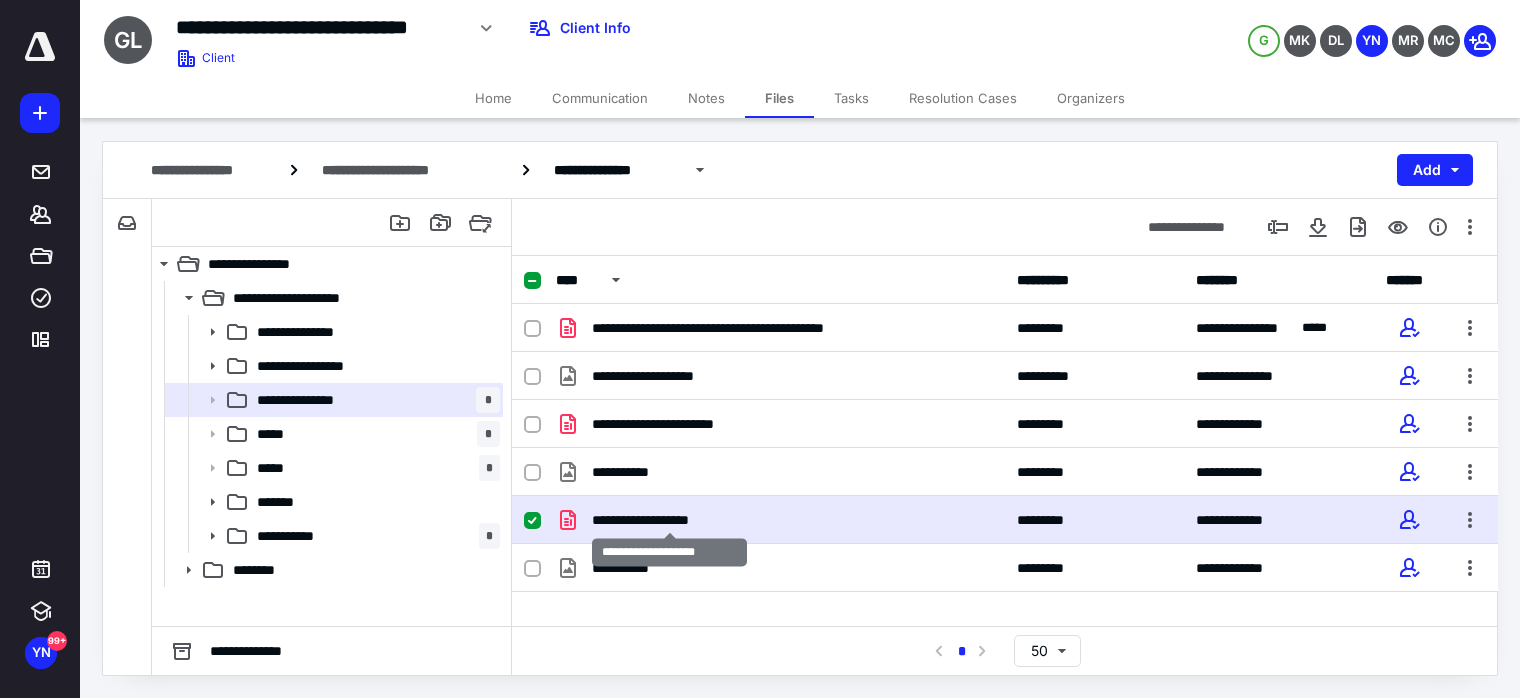 click on "**********" at bounding box center (669, 520) 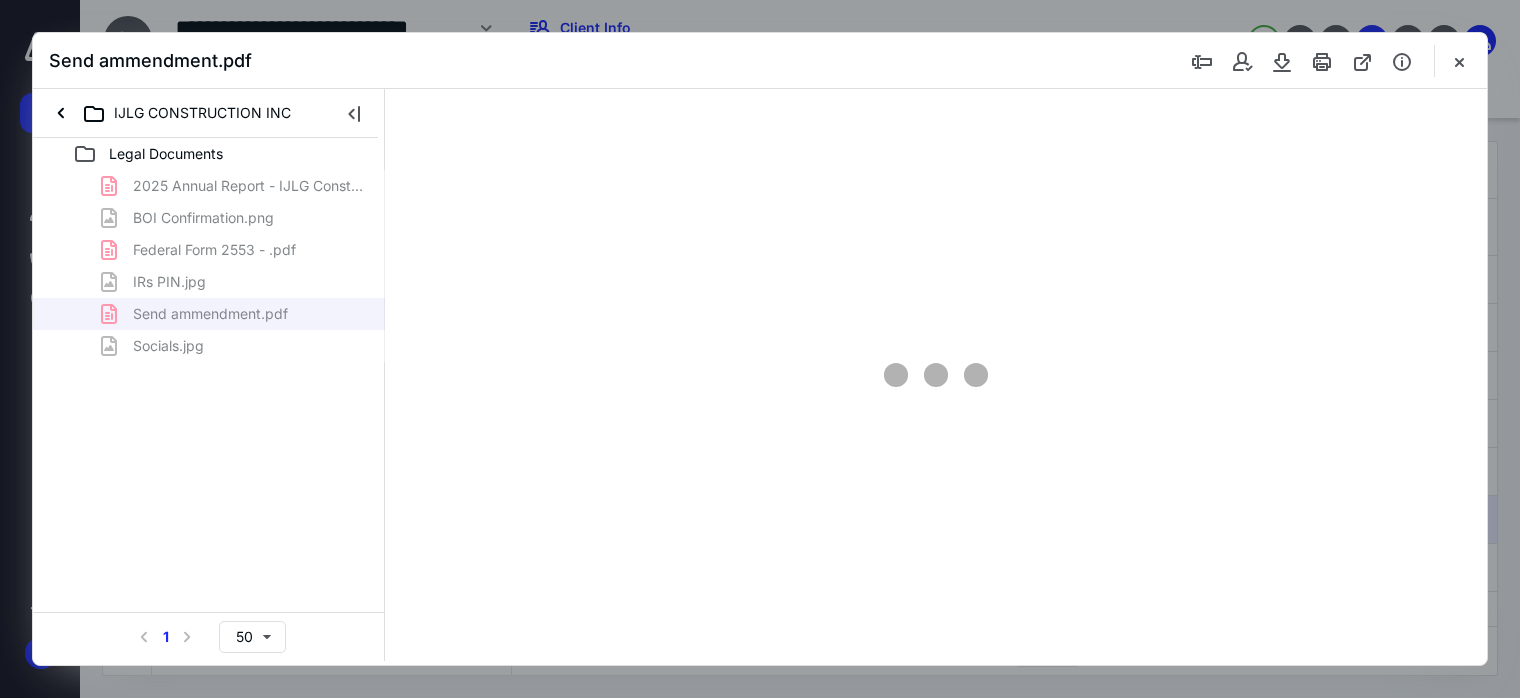 scroll, scrollTop: 0, scrollLeft: 0, axis: both 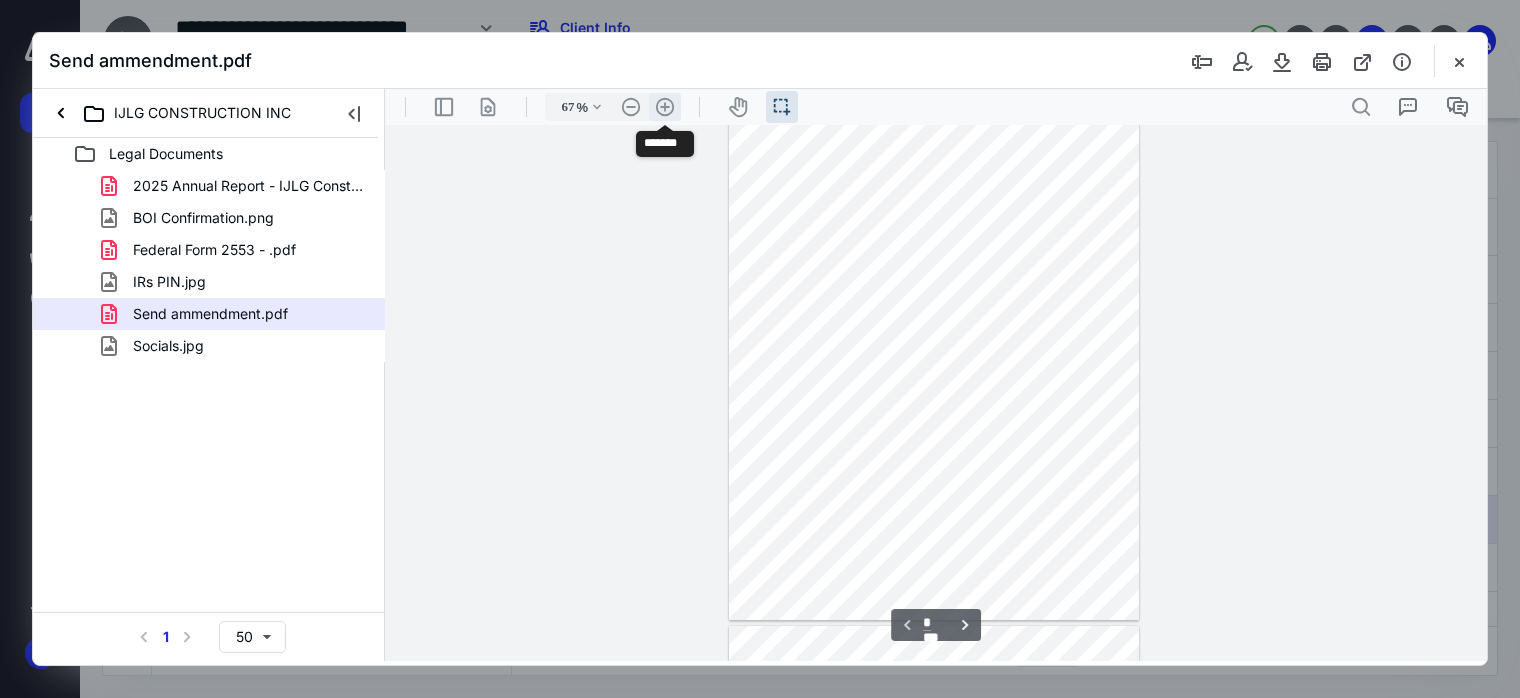 click on ".cls-1{fill:#abb0c4;} icon - header - zoom - in - line" at bounding box center [665, 107] 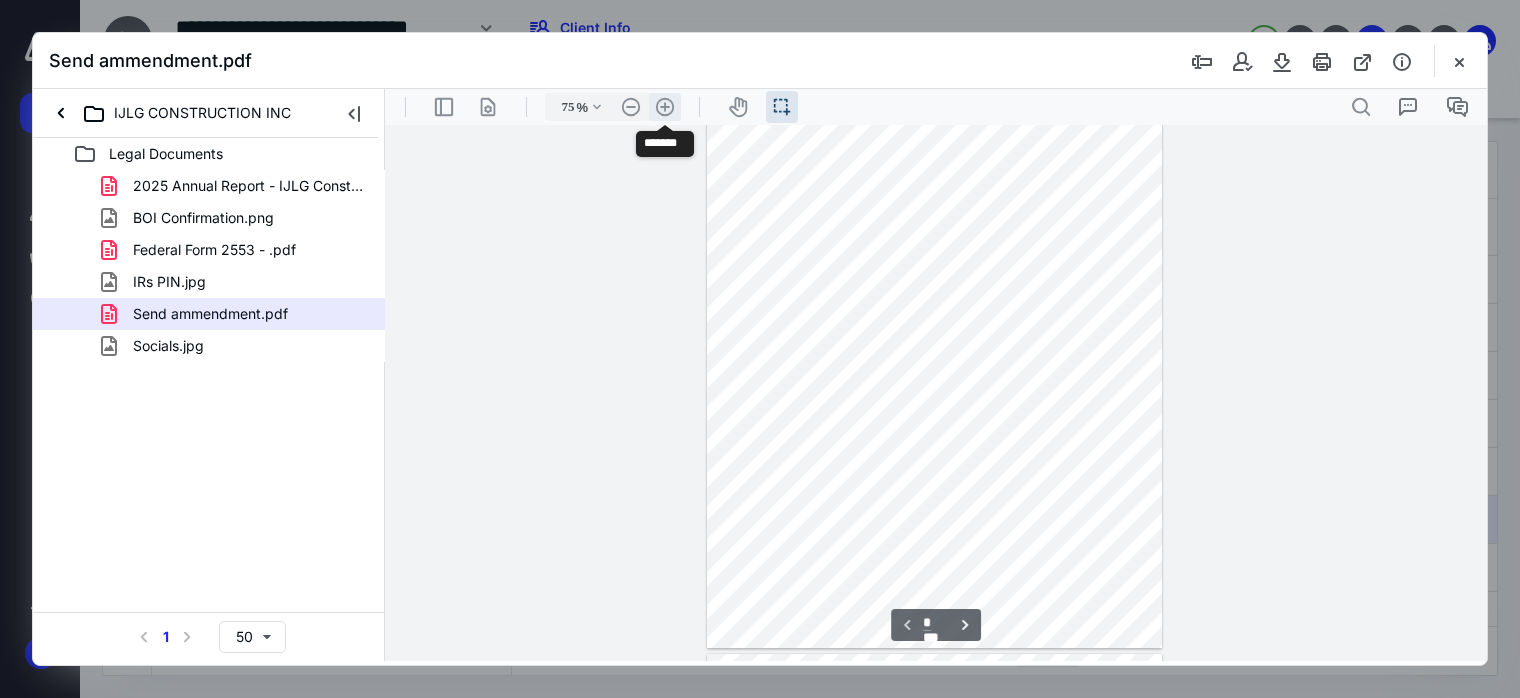 click on ".cls-1{fill:#abb0c4;} icon - header - zoom - in - line" at bounding box center (665, 107) 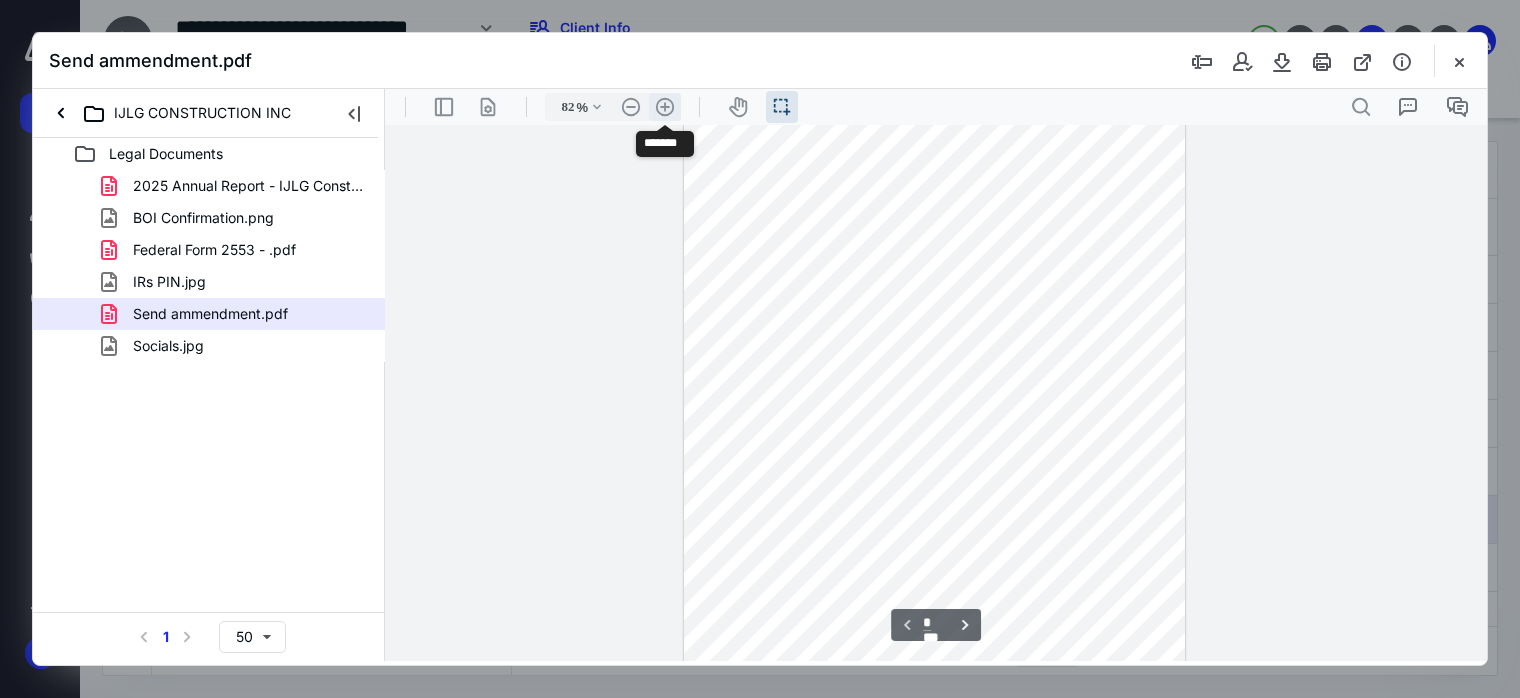 click on ".cls-1{fill:#abb0c4;} icon - header - zoom - in - line" at bounding box center (665, 107) 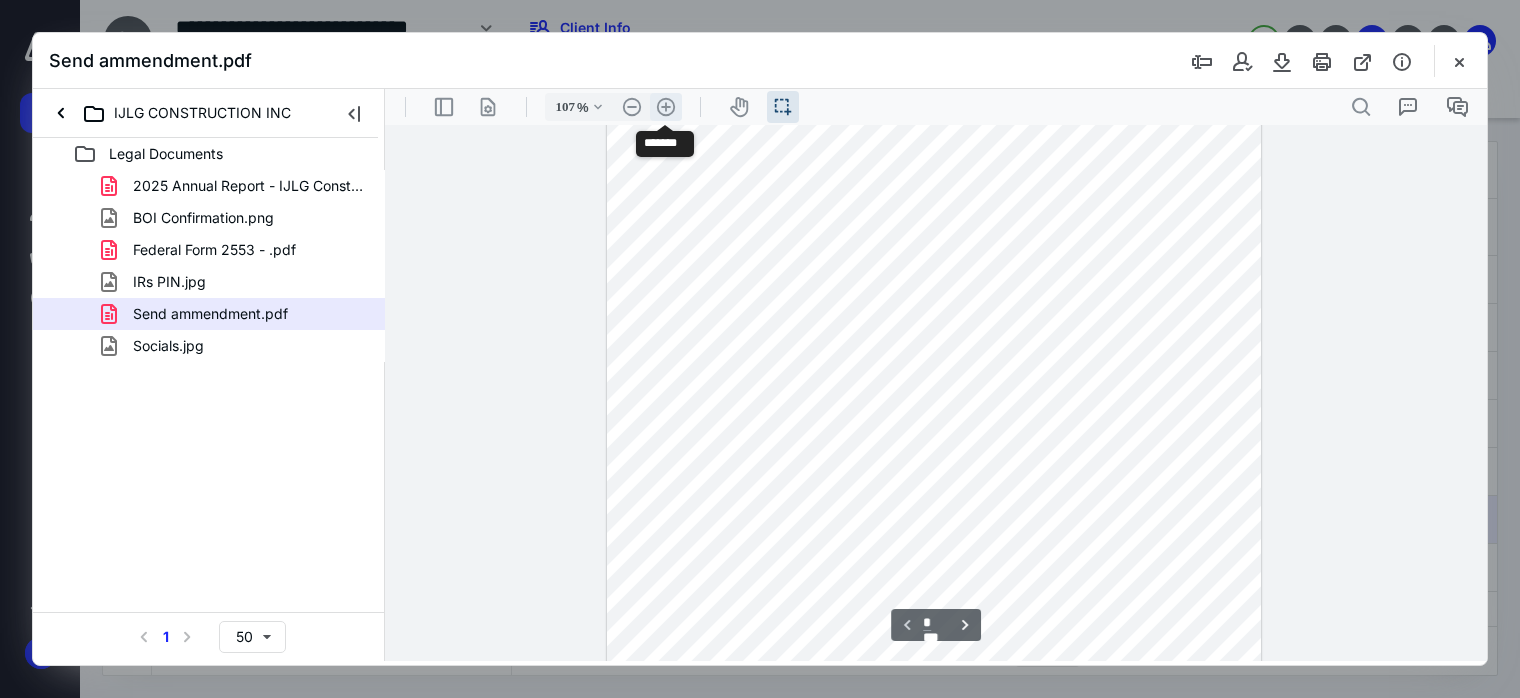 click on ".cls-1{fill:#abb0c4;} icon - header - zoom - in - line" at bounding box center (666, 107) 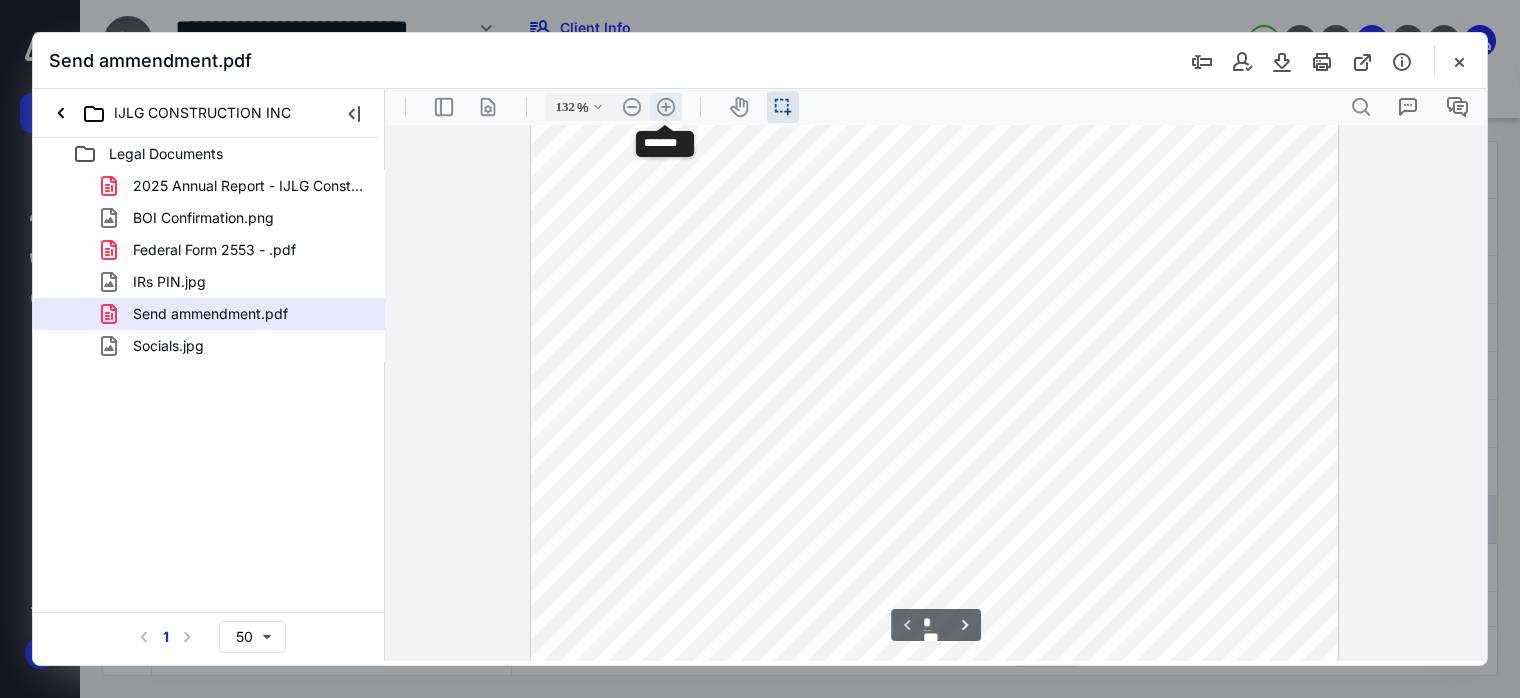 click on ".cls-1{fill:#abb0c4;} icon - header - zoom - in - line" at bounding box center (666, 107) 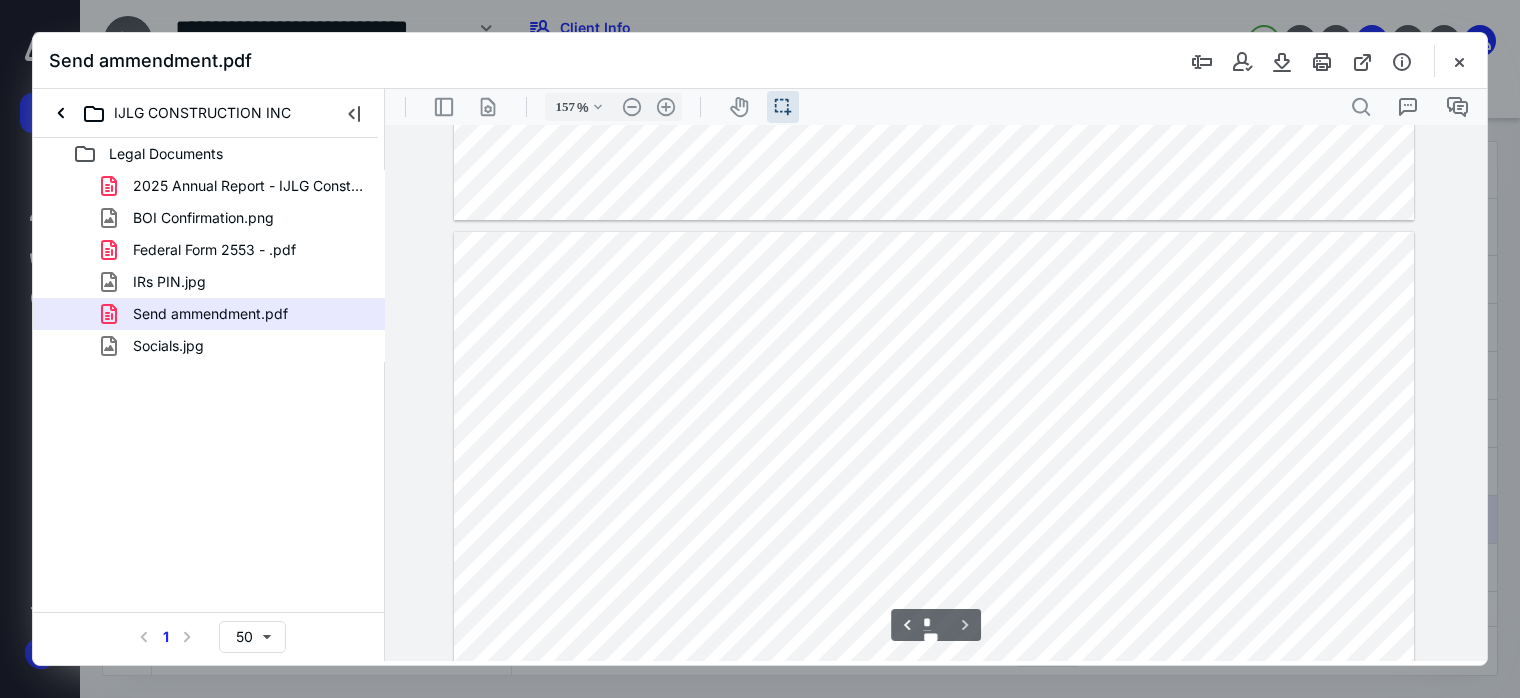 scroll, scrollTop: 6200, scrollLeft: 0, axis: vertical 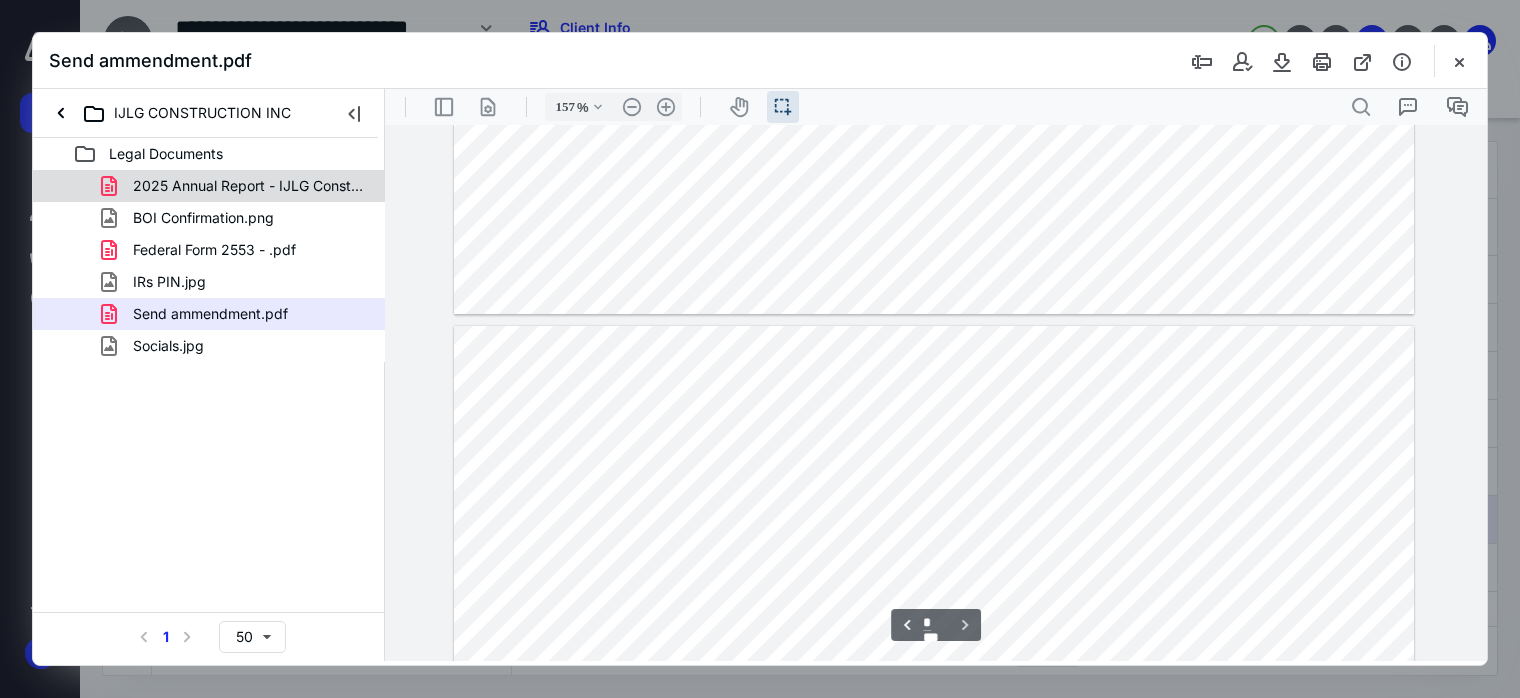 type on "*" 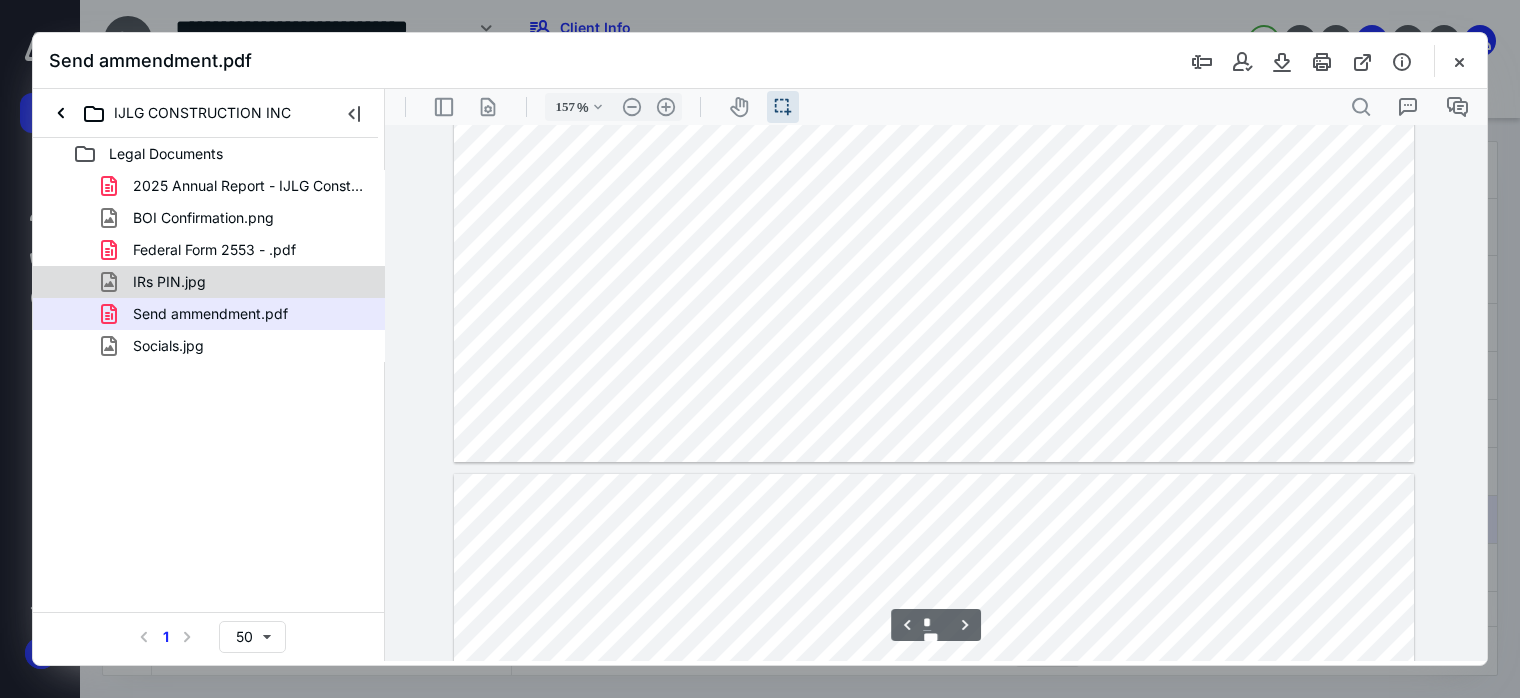 scroll, scrollTop: 5900, scrollLeft: 0, axis: vertical 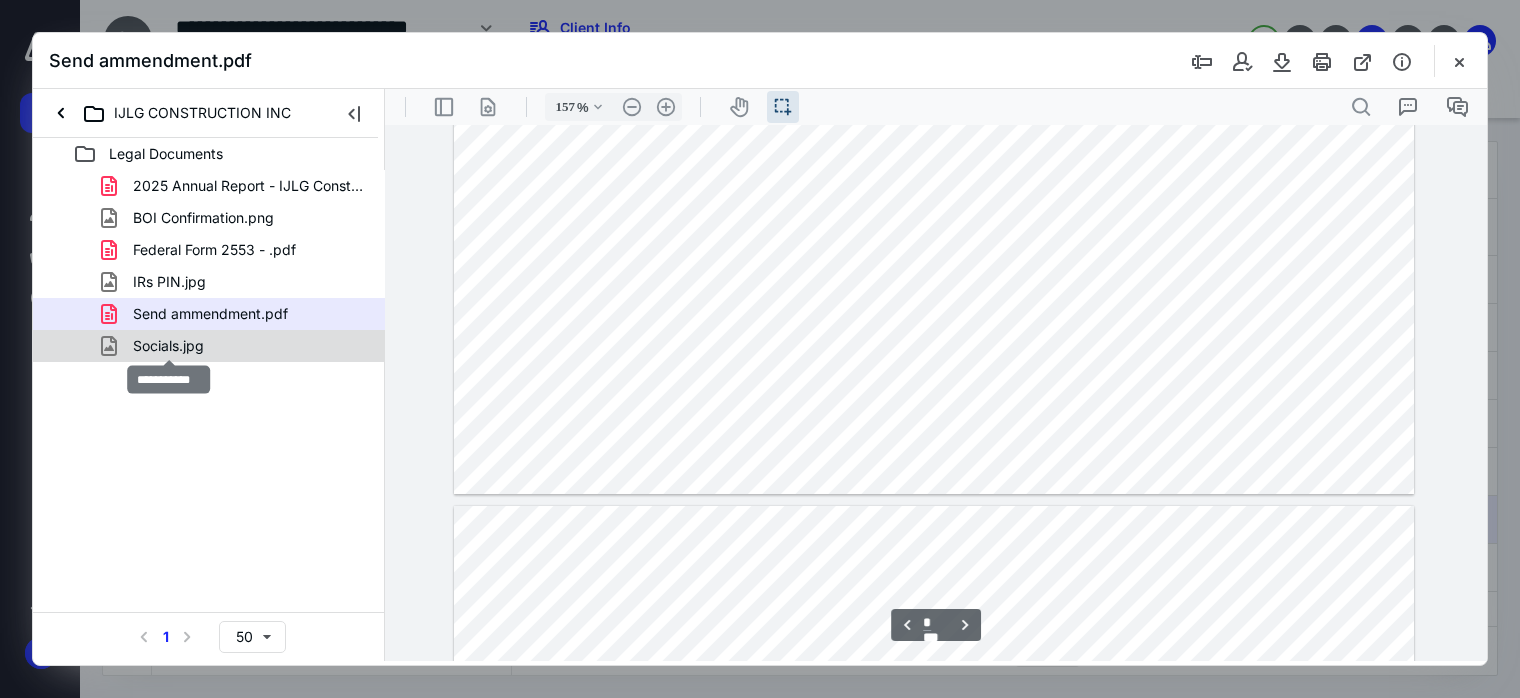 click on "Socials.jpg" at bounding box center [168, 346] 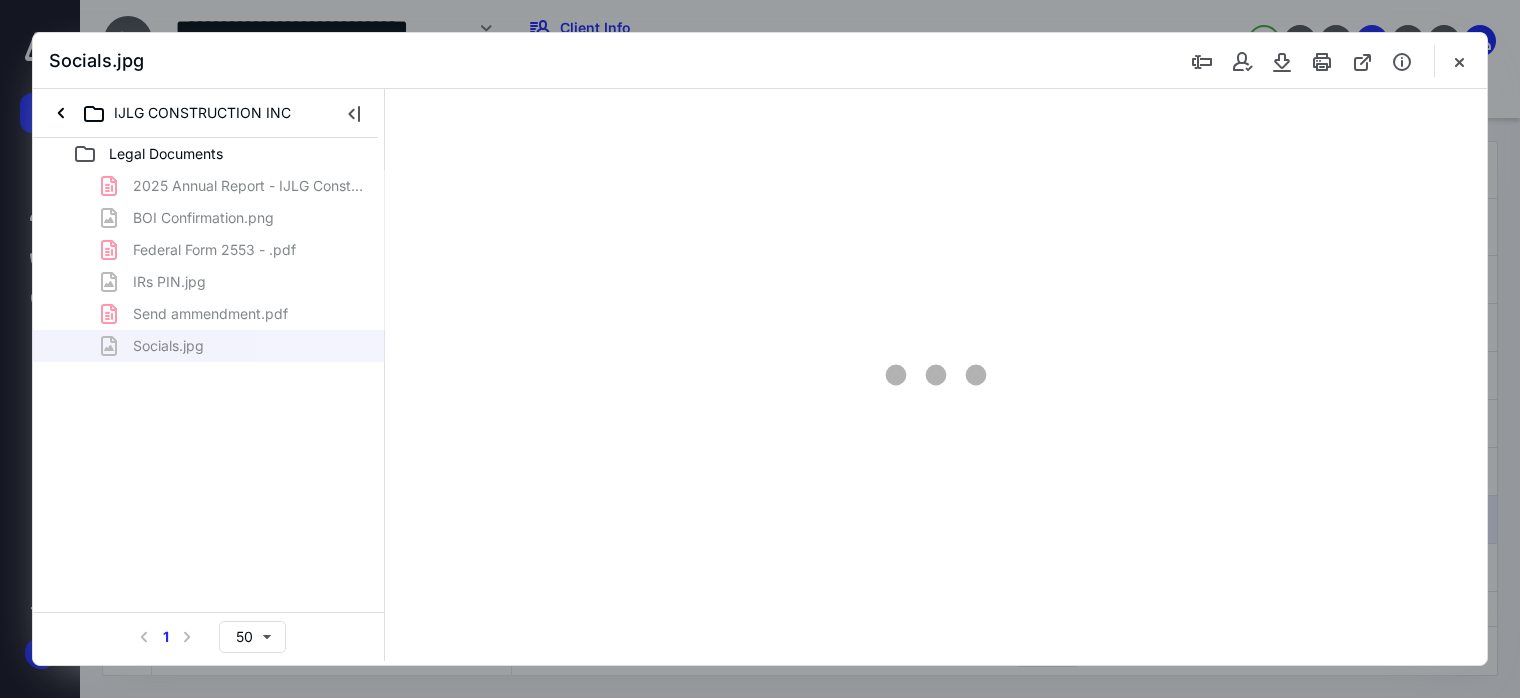 scroll, scrollTop: 0, scrollLeft: 0, axis: both 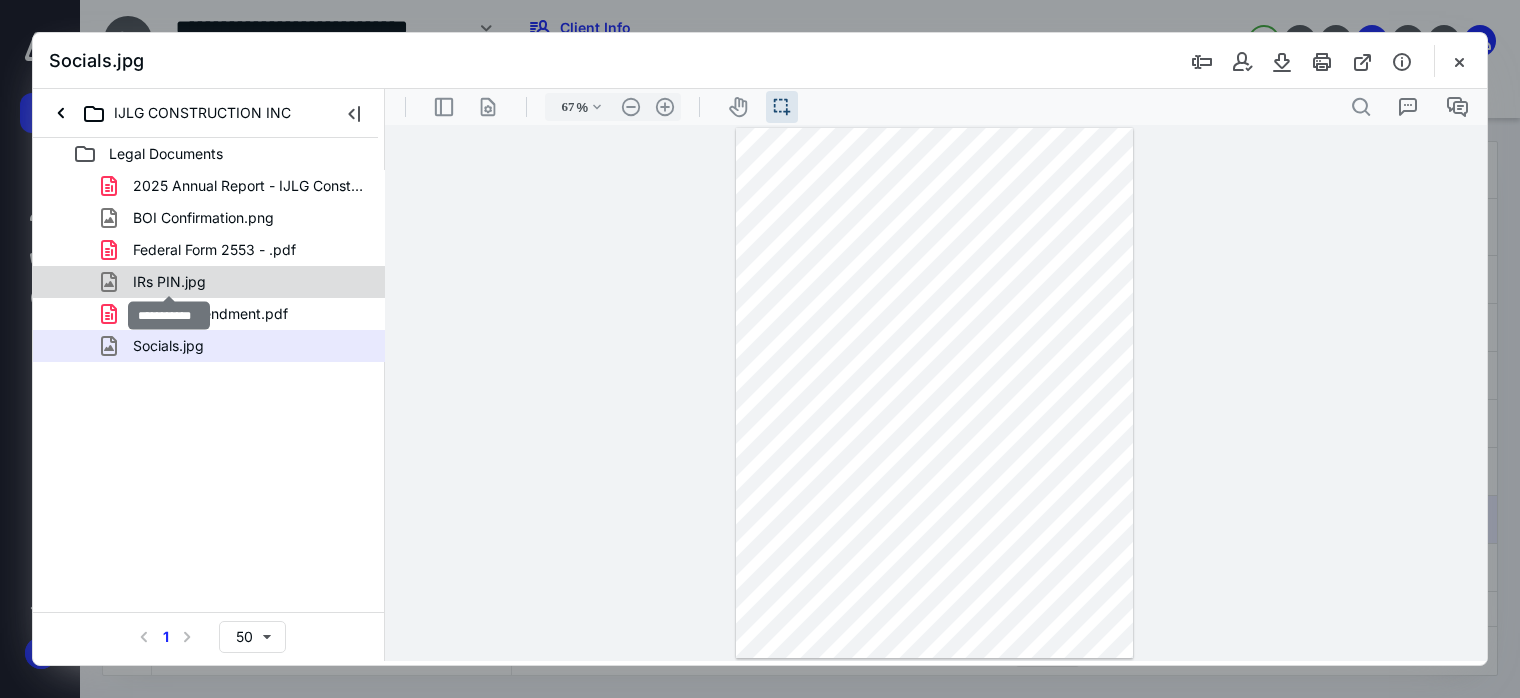 click on "IRs PIN.jpg" at bounding box center [169, 282] 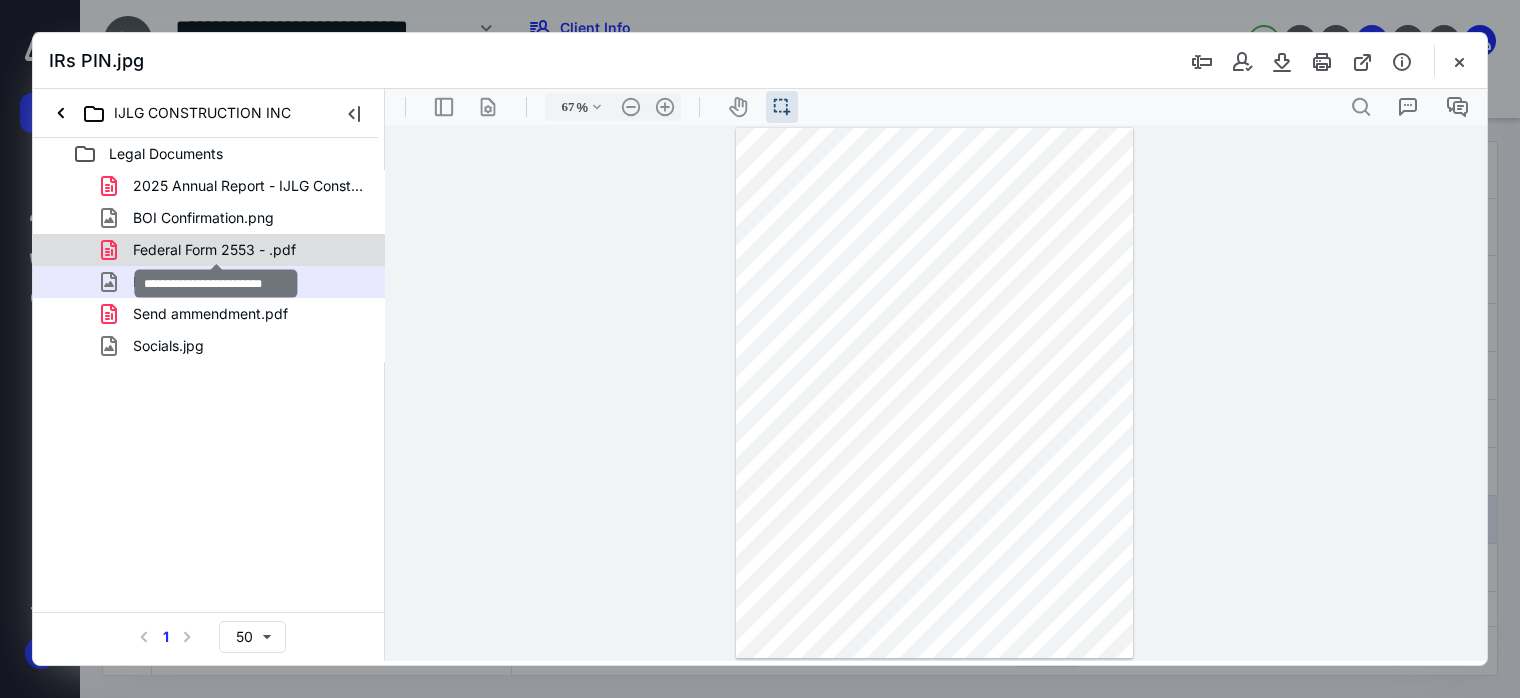 click on "Federal Form 2553 - .pdf" at bounding box center [214, 250] 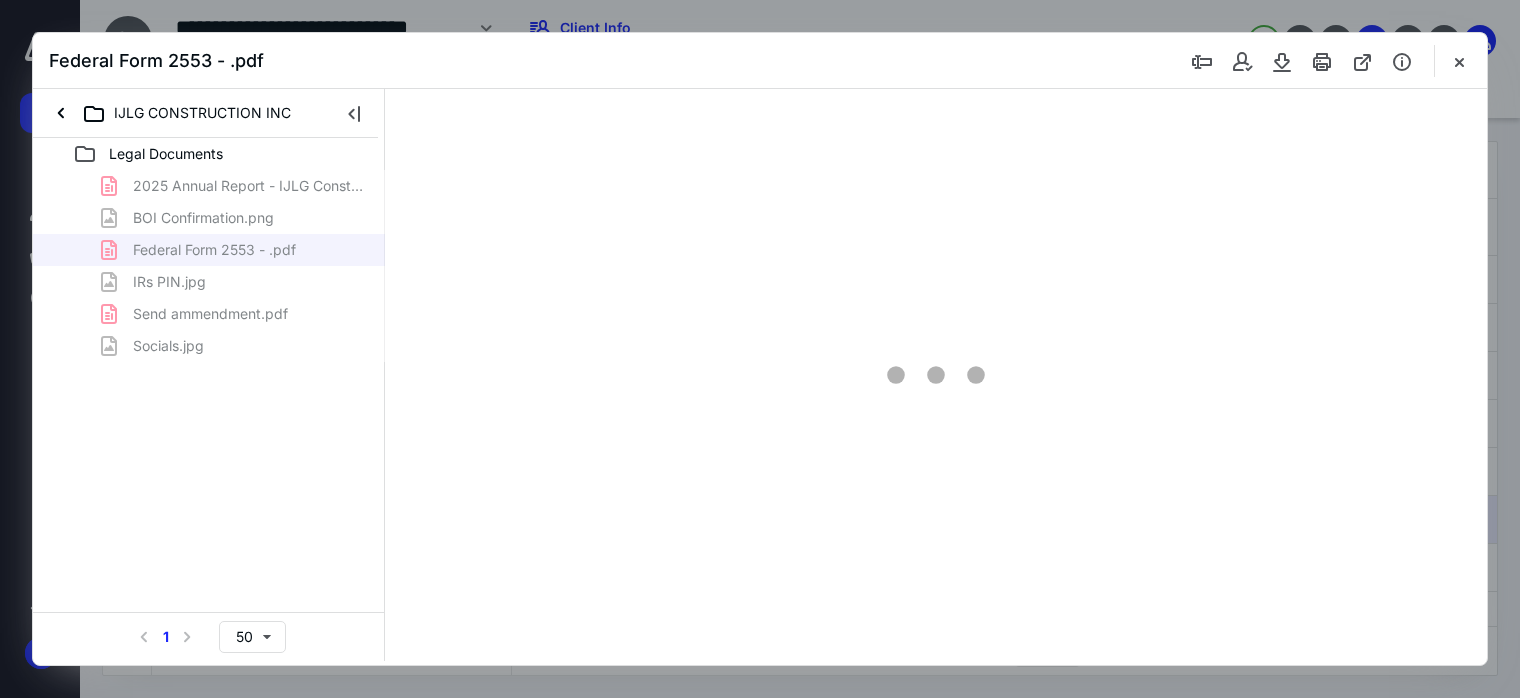type on "67" 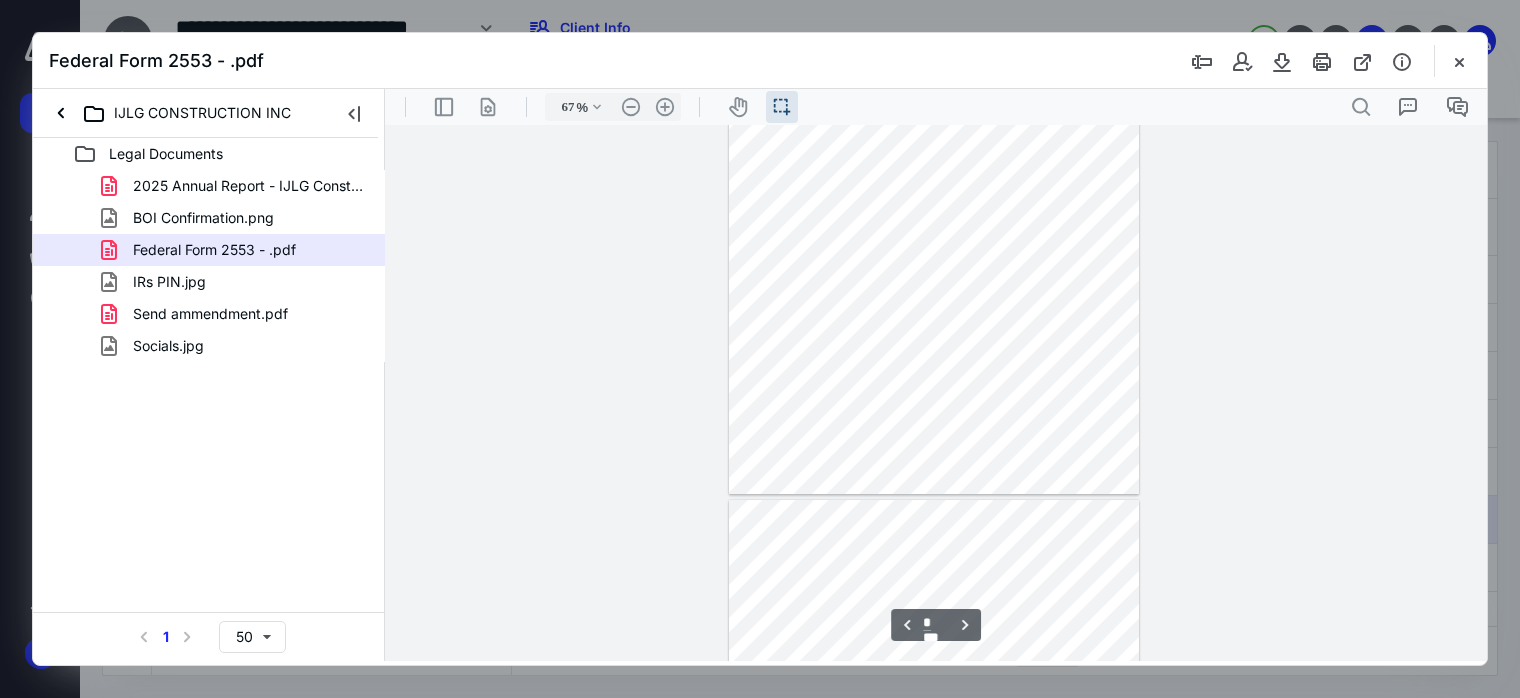 scroll, scrollTop: 800, scrollLeft: 0, axis: vertical 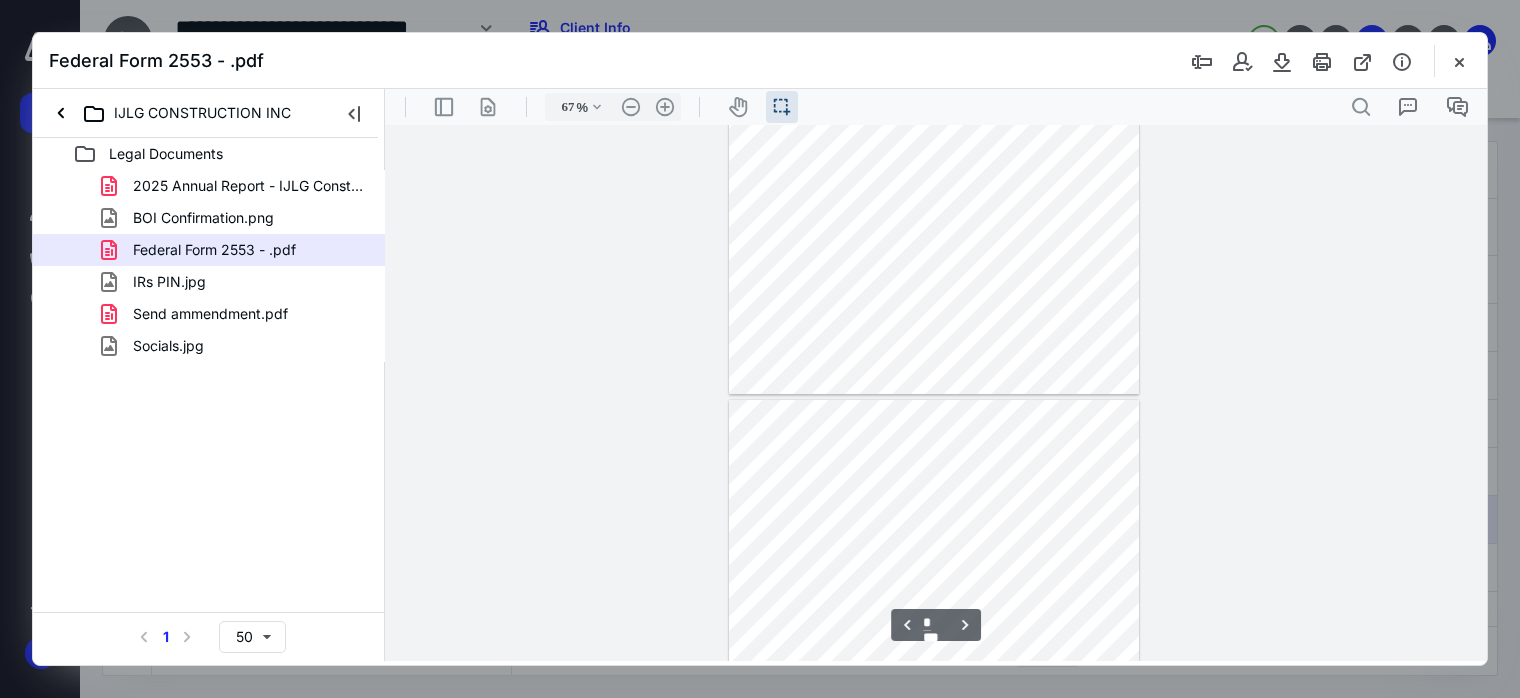 type on "*" 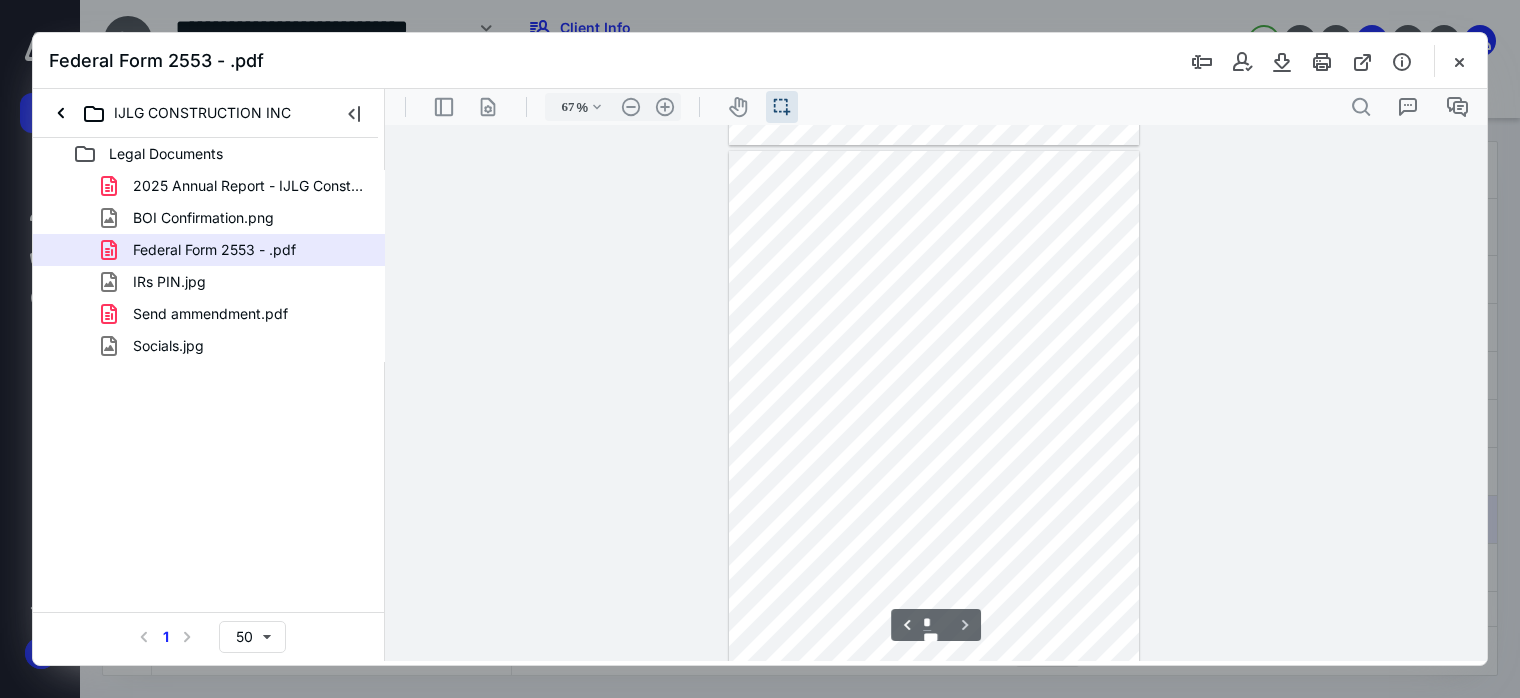 scroll, scrollTop: 1072, scrollLeft: 0, axis: vertical 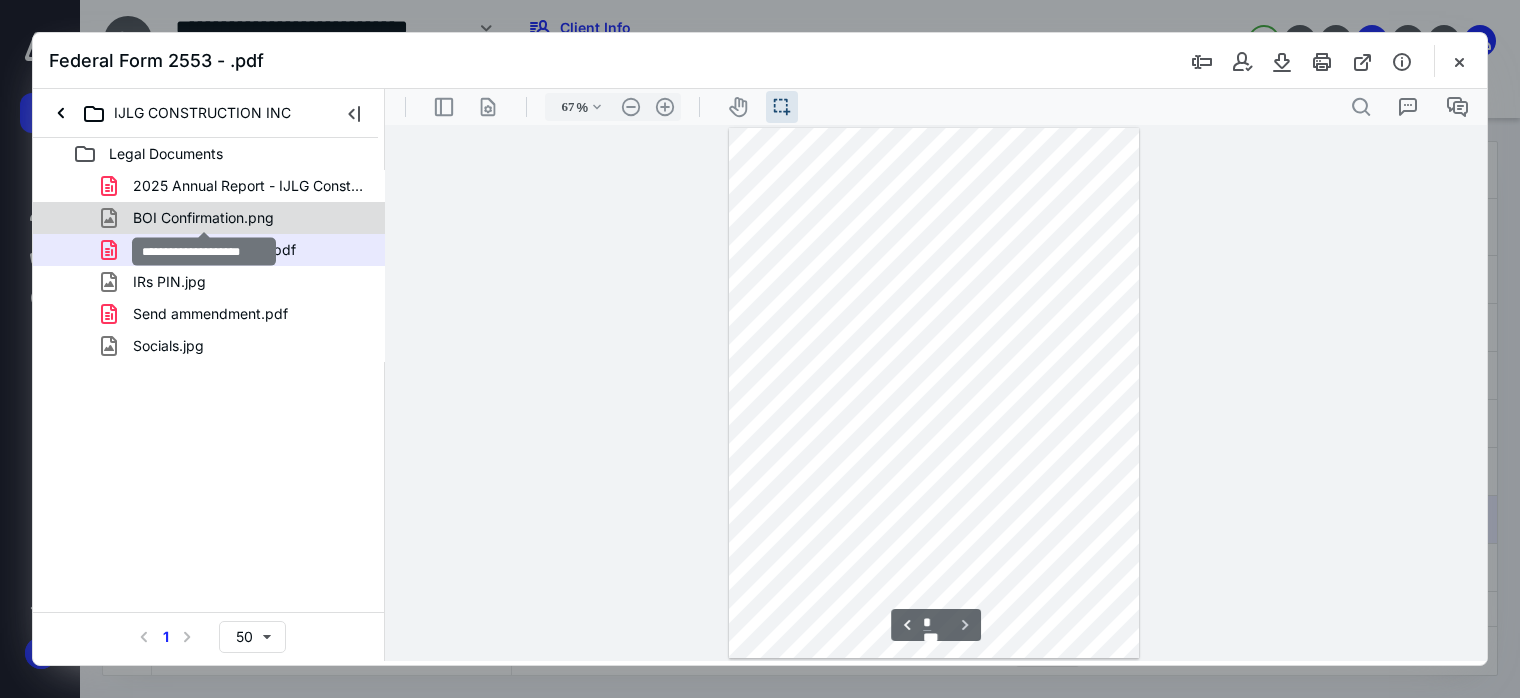 click on "BOI Confirmation.png" at bounding box center (203, 218) 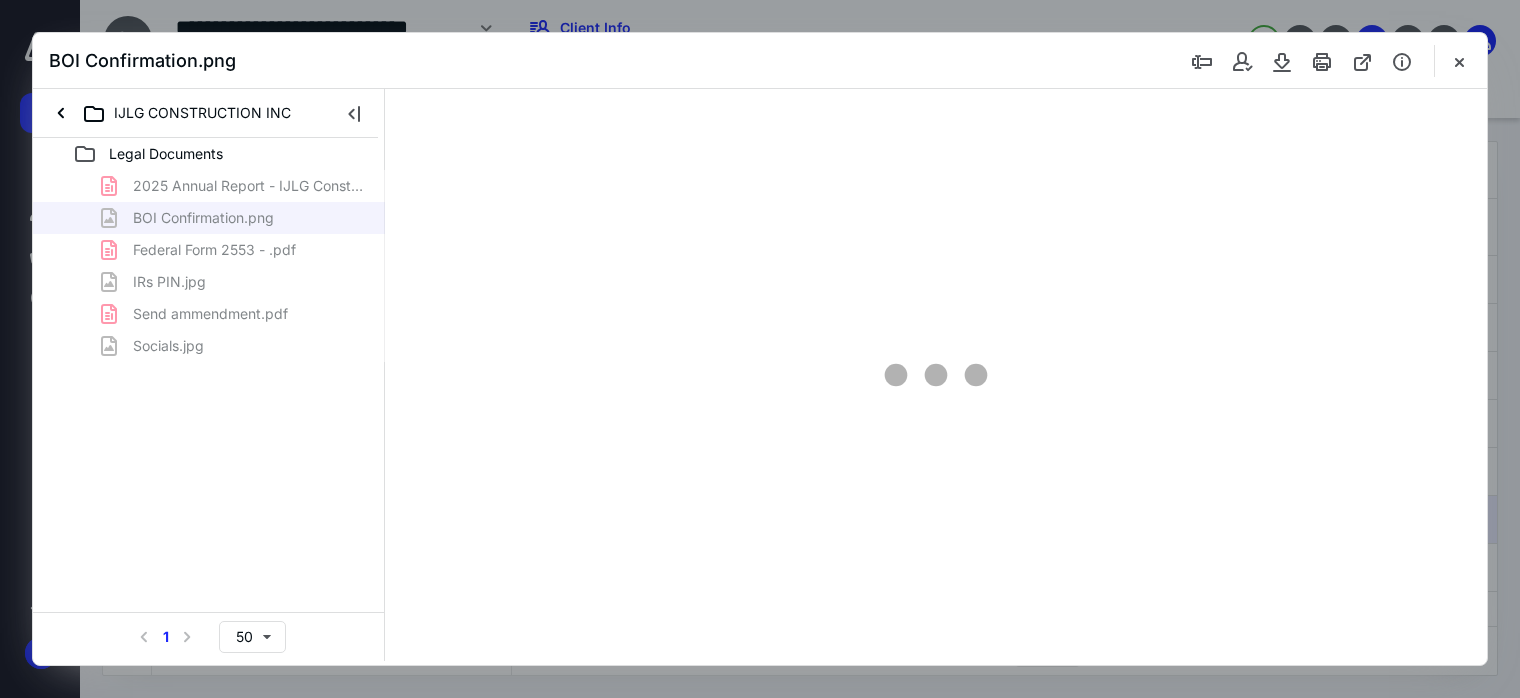 scroll, scrollTop: 0, scrollLeft: 0, axis: both 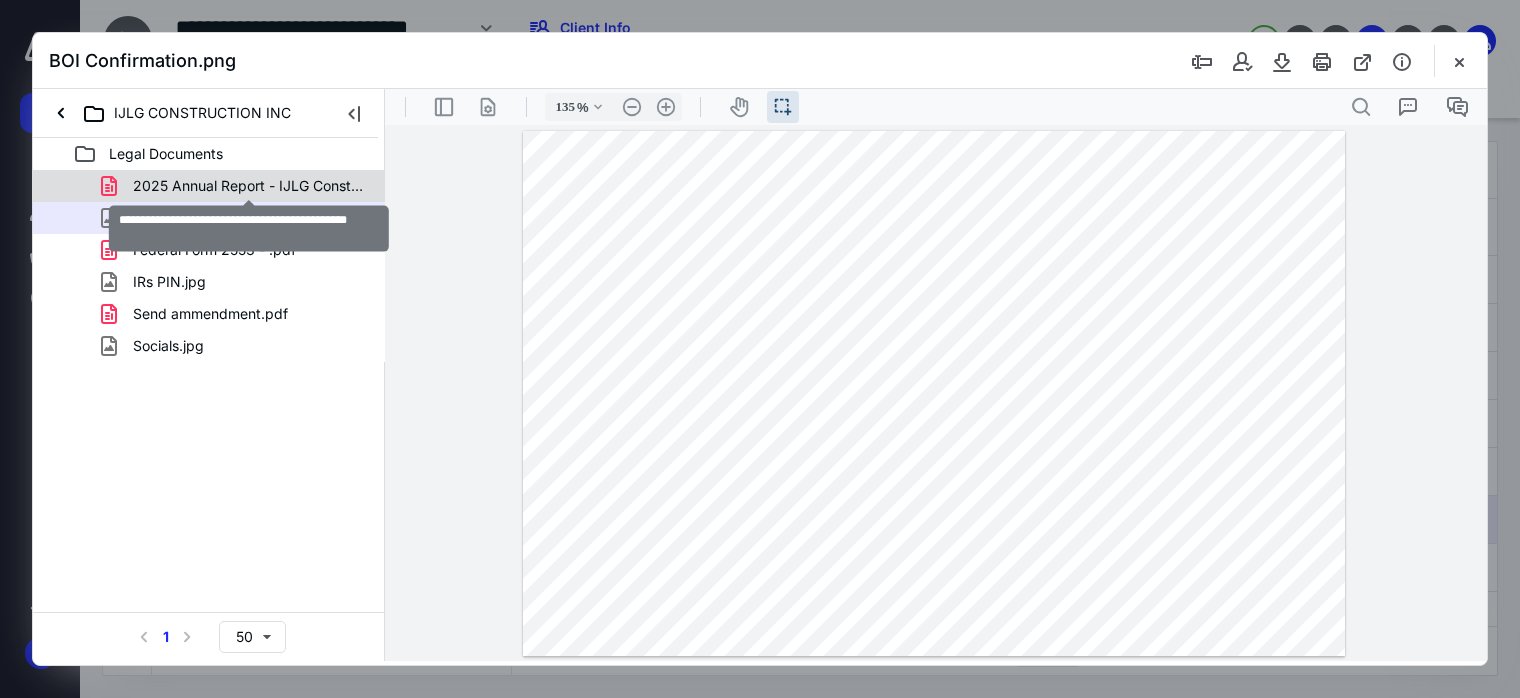 click on "2025 Annual Report - IJLG Construction INC.pdf" at bounding box center [249, 186] 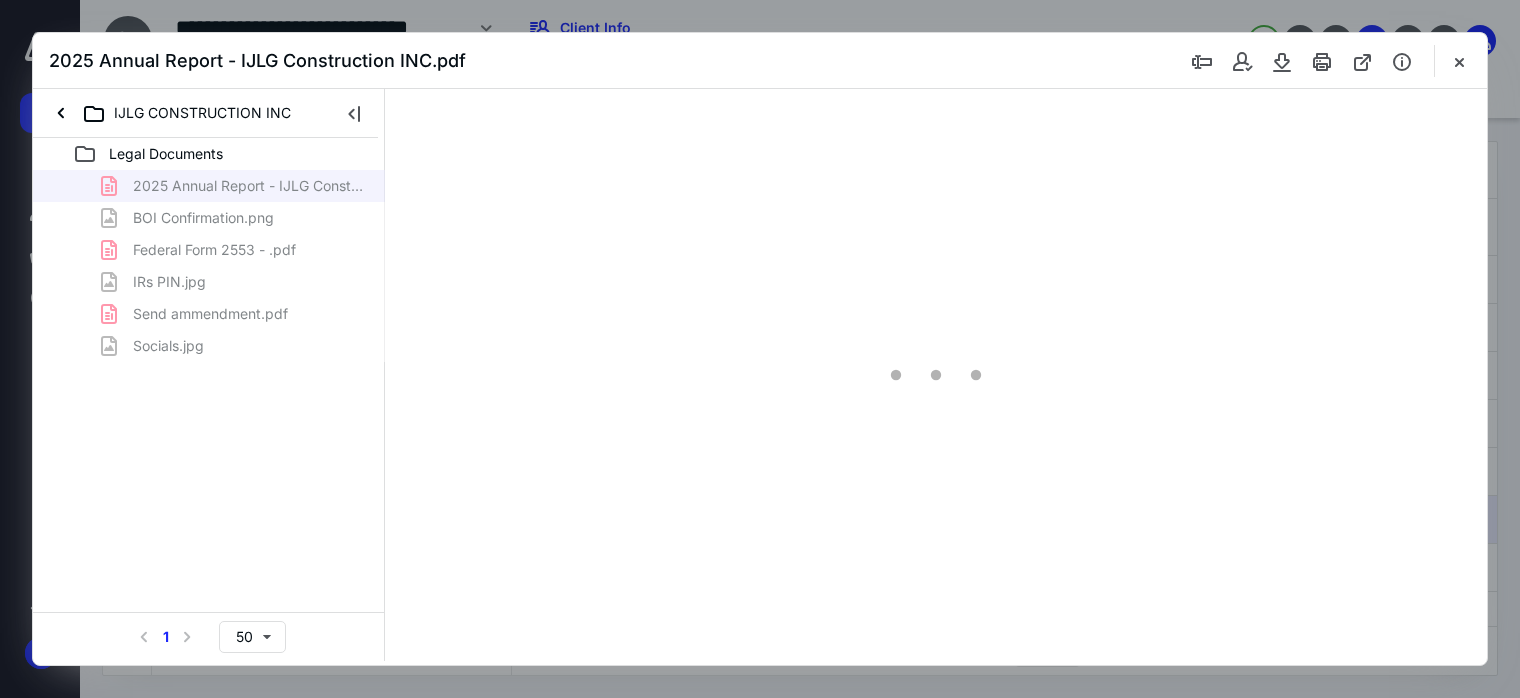 type on "67" 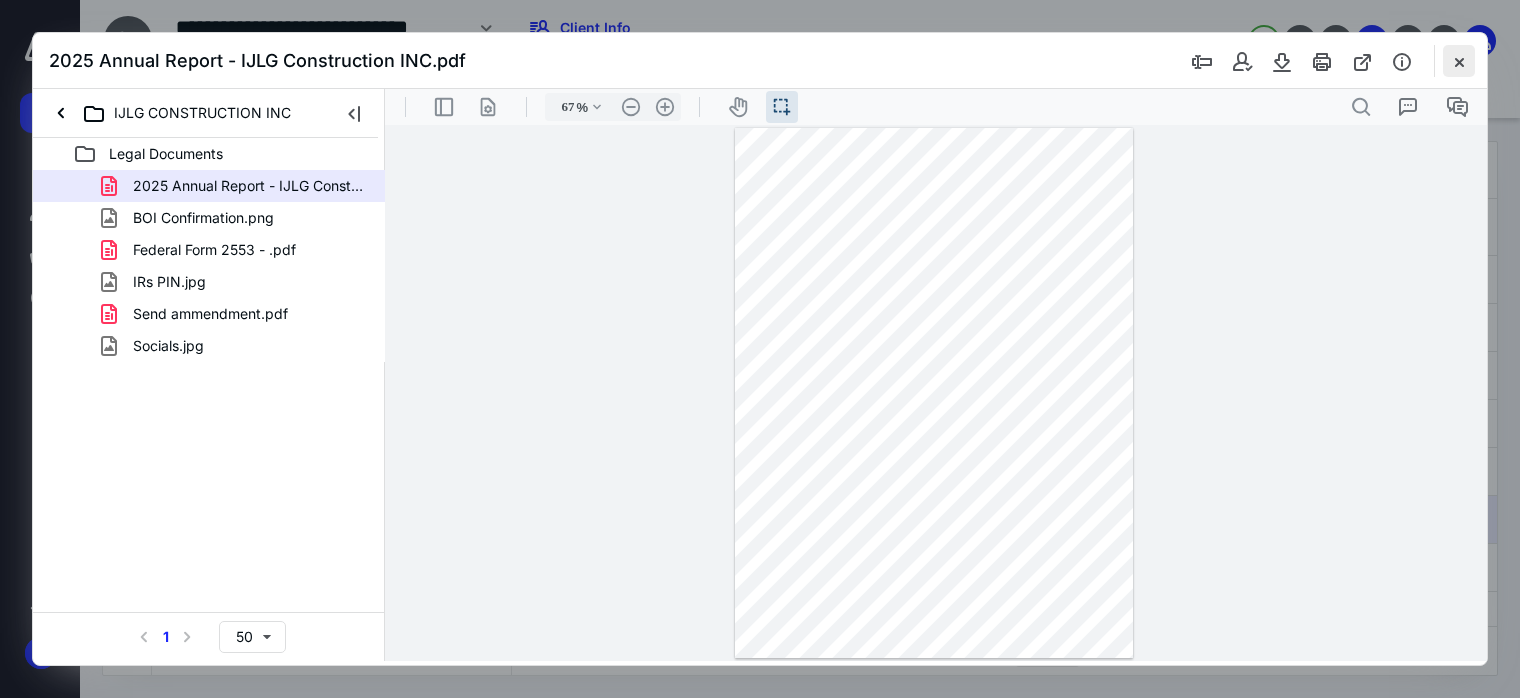 click at bounding box center (1459, 61) 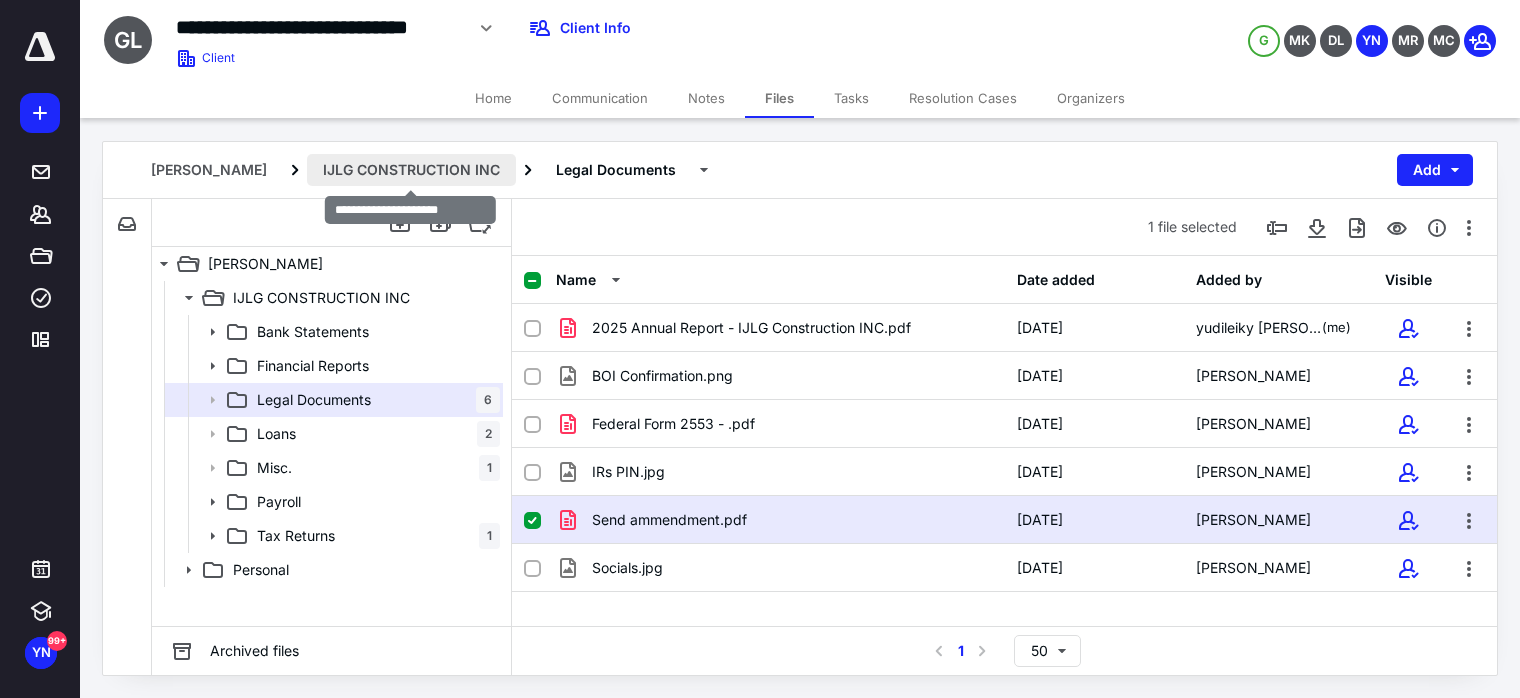 click on "IJLG CONSTRUCTION INC" at bounding box center (411, 170) 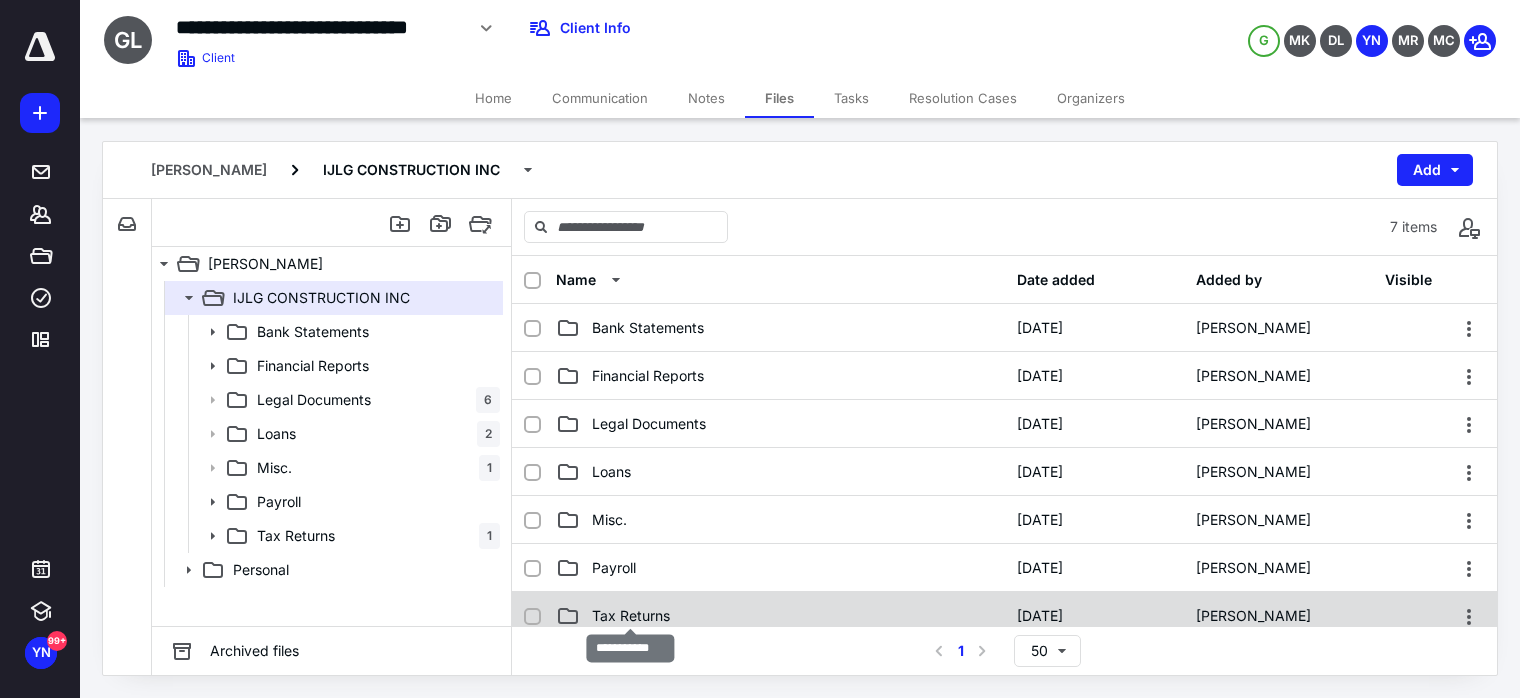 click on "Tax Returns" at bounding box center [631, 616] 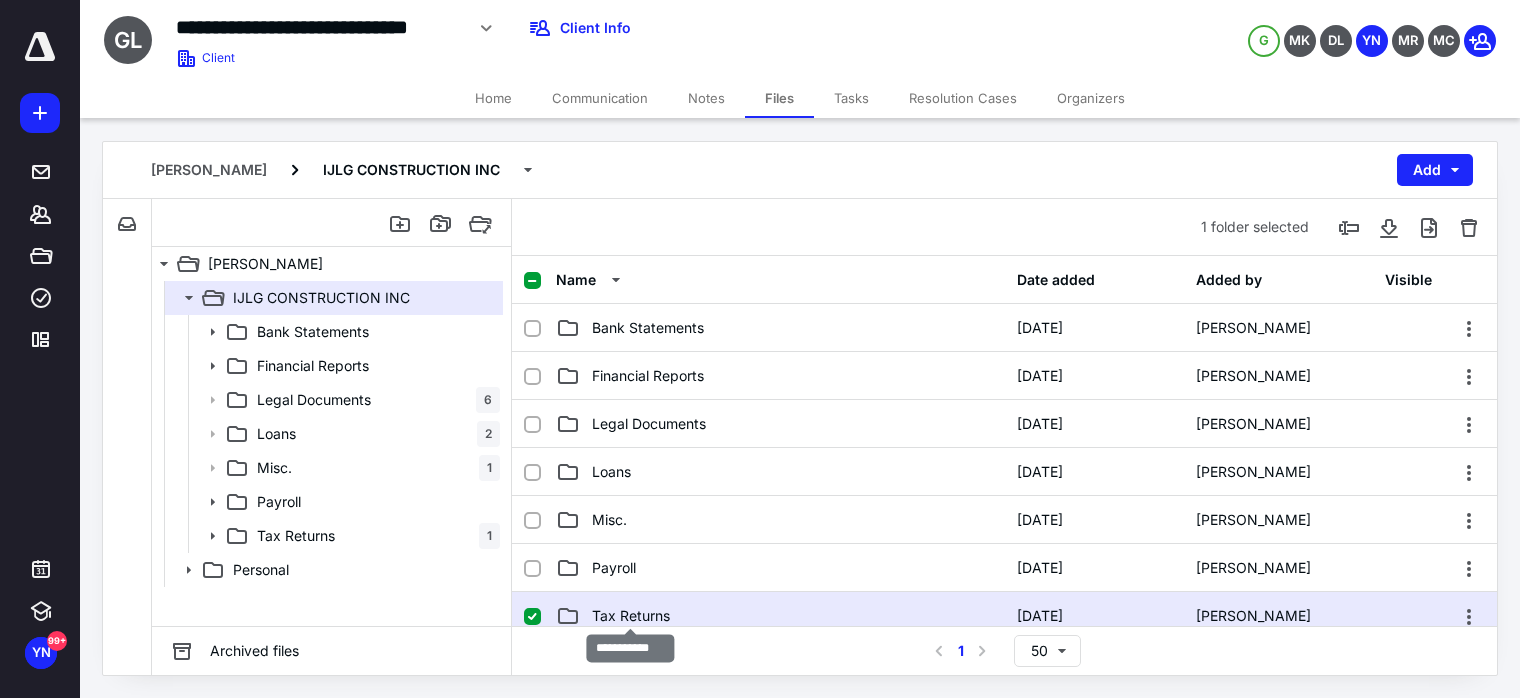 click on "Tax Returns" at bounding box center [631, 616] 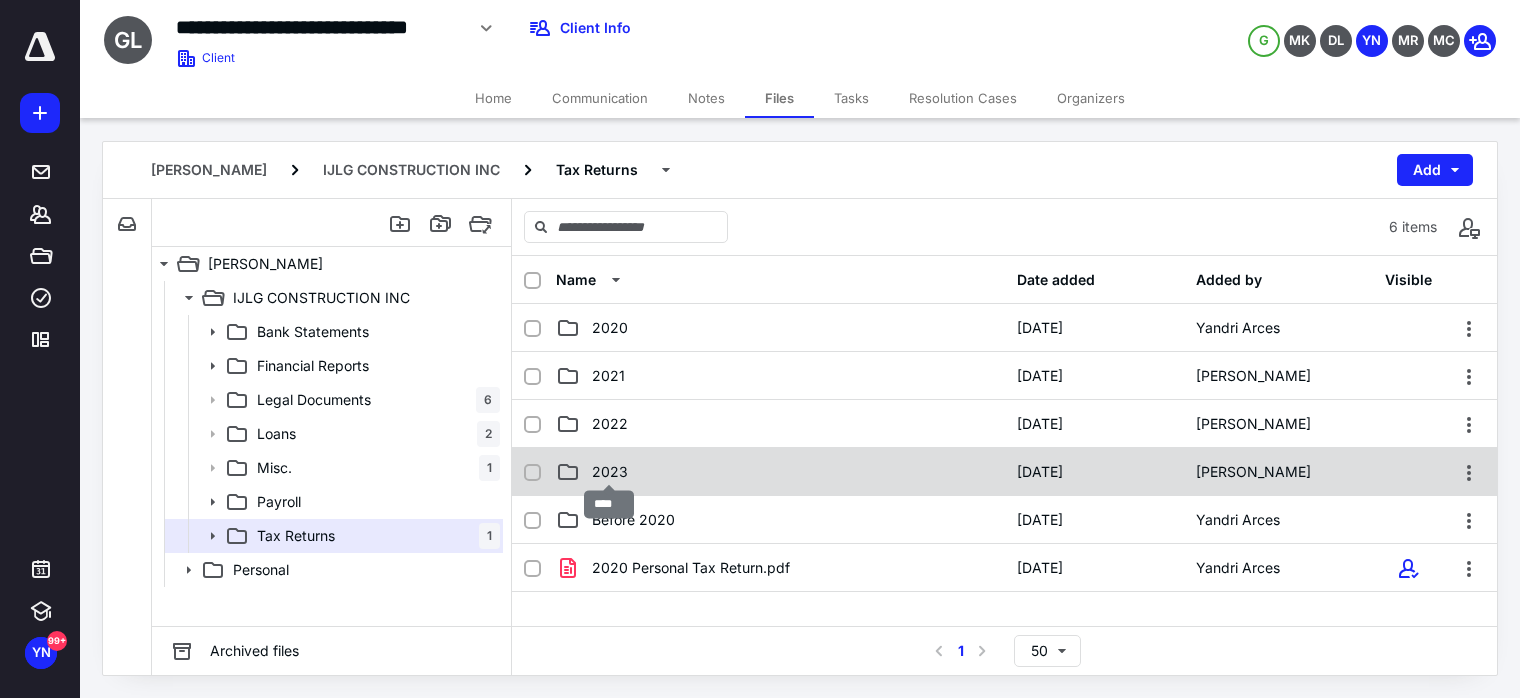 click on "2023" at bounding box center (610, 472) 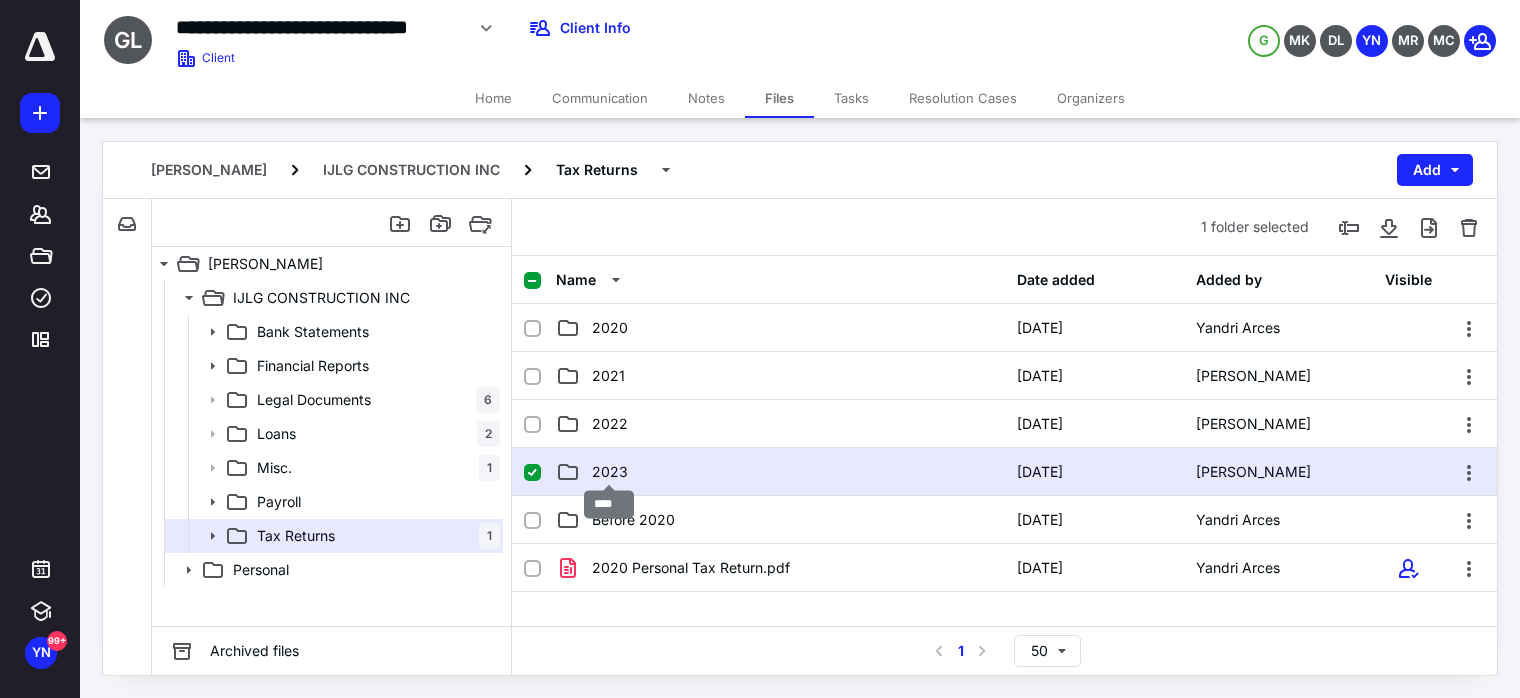 click on "2023" at bounding box center (610, 472) 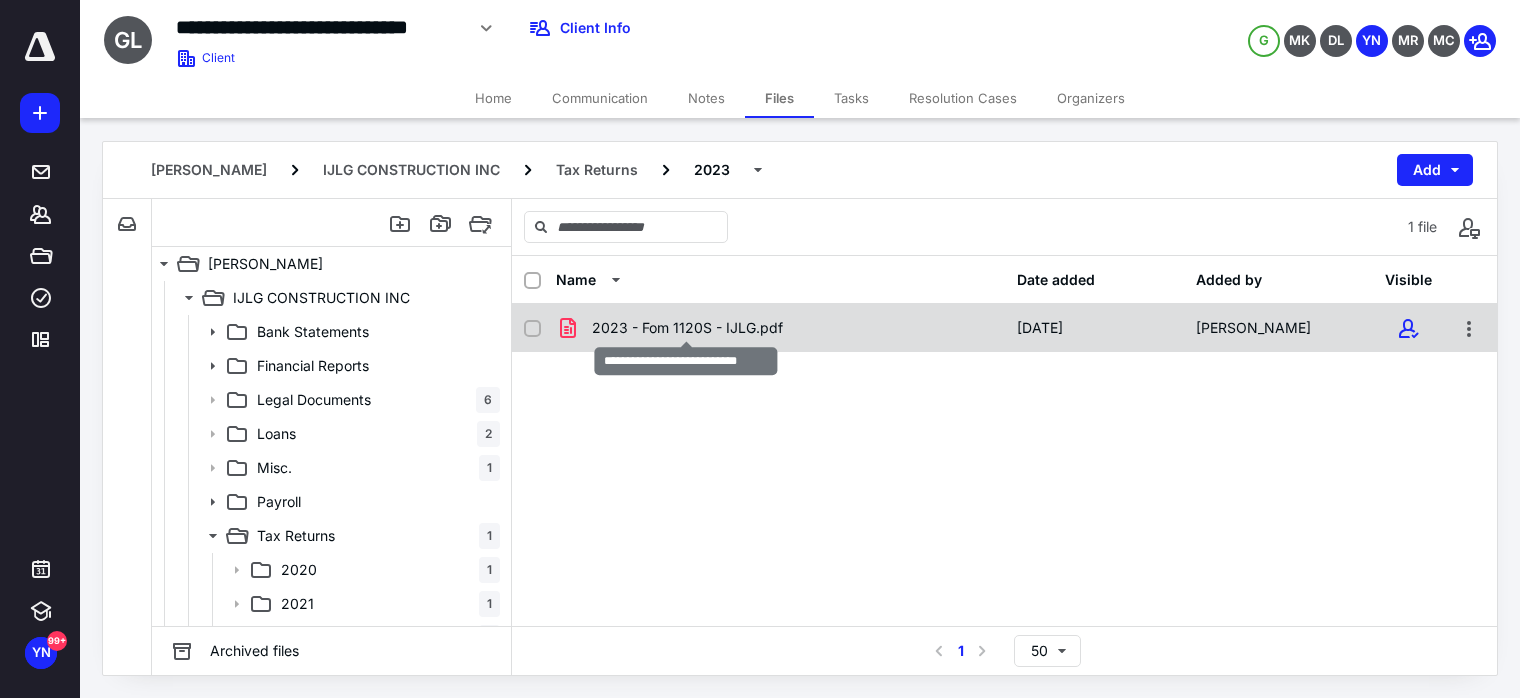 click on "2023 - Fom 1120S - IJLG.pdf" at bounding box center [687, 328] 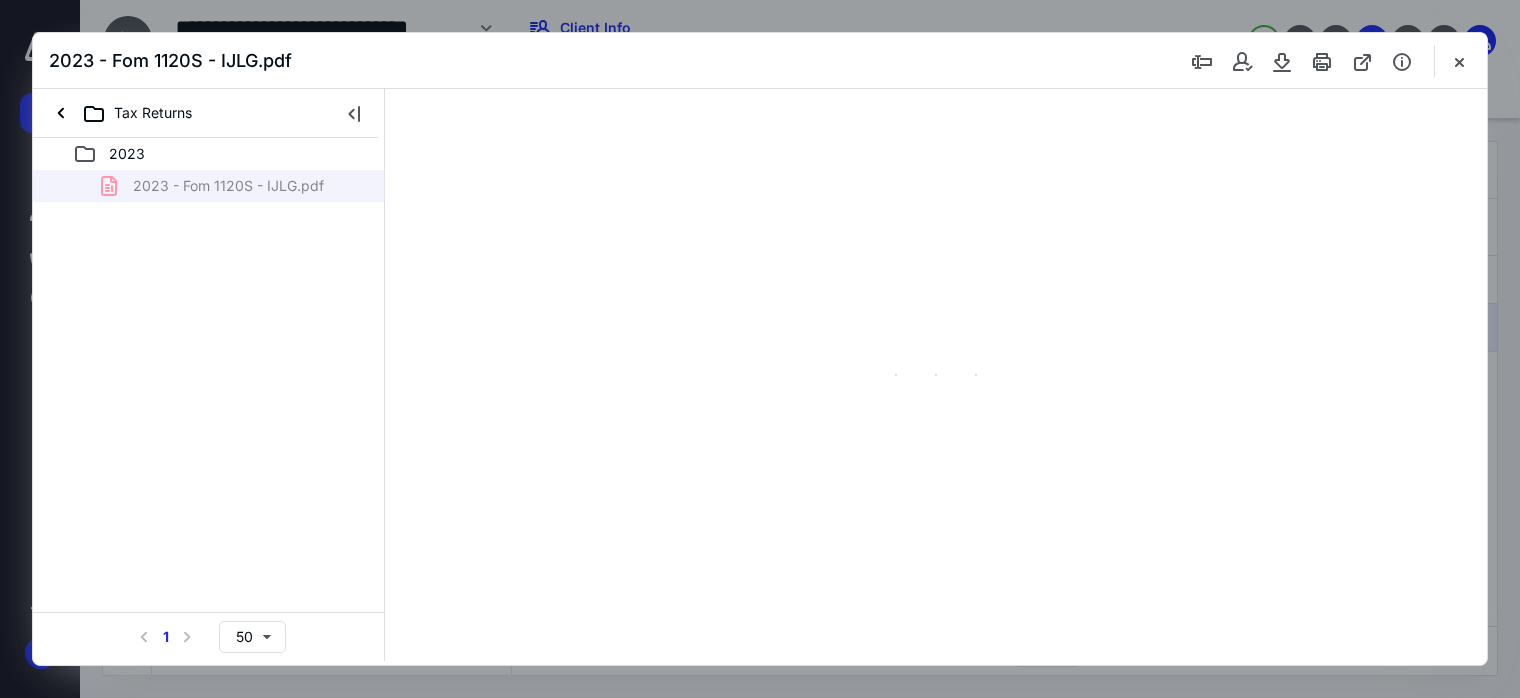 scroll, scrollTop: 0, scrollLeft: 0, axis: both 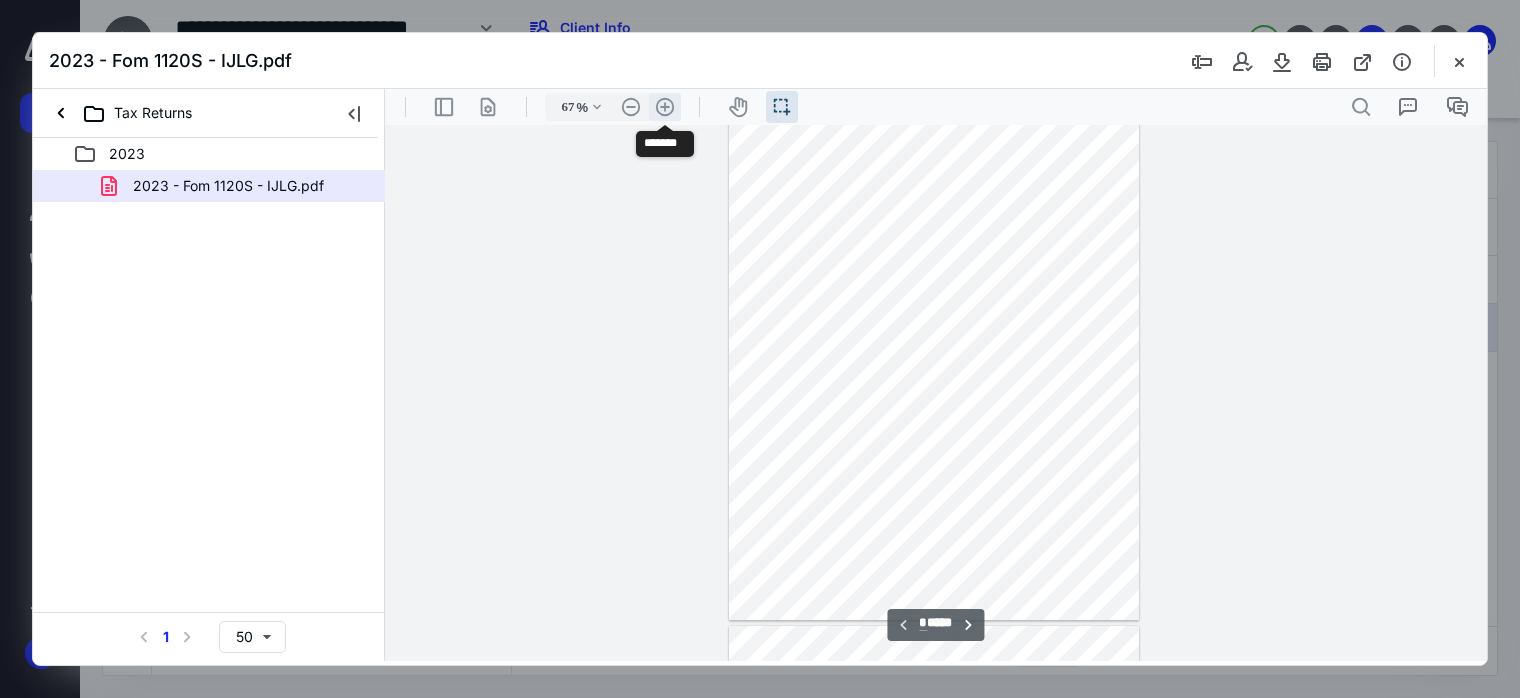 click on ".cls-1{fill:#abb0c4;} icon - header - zoom - in - line" at bounding box center [665, 107] 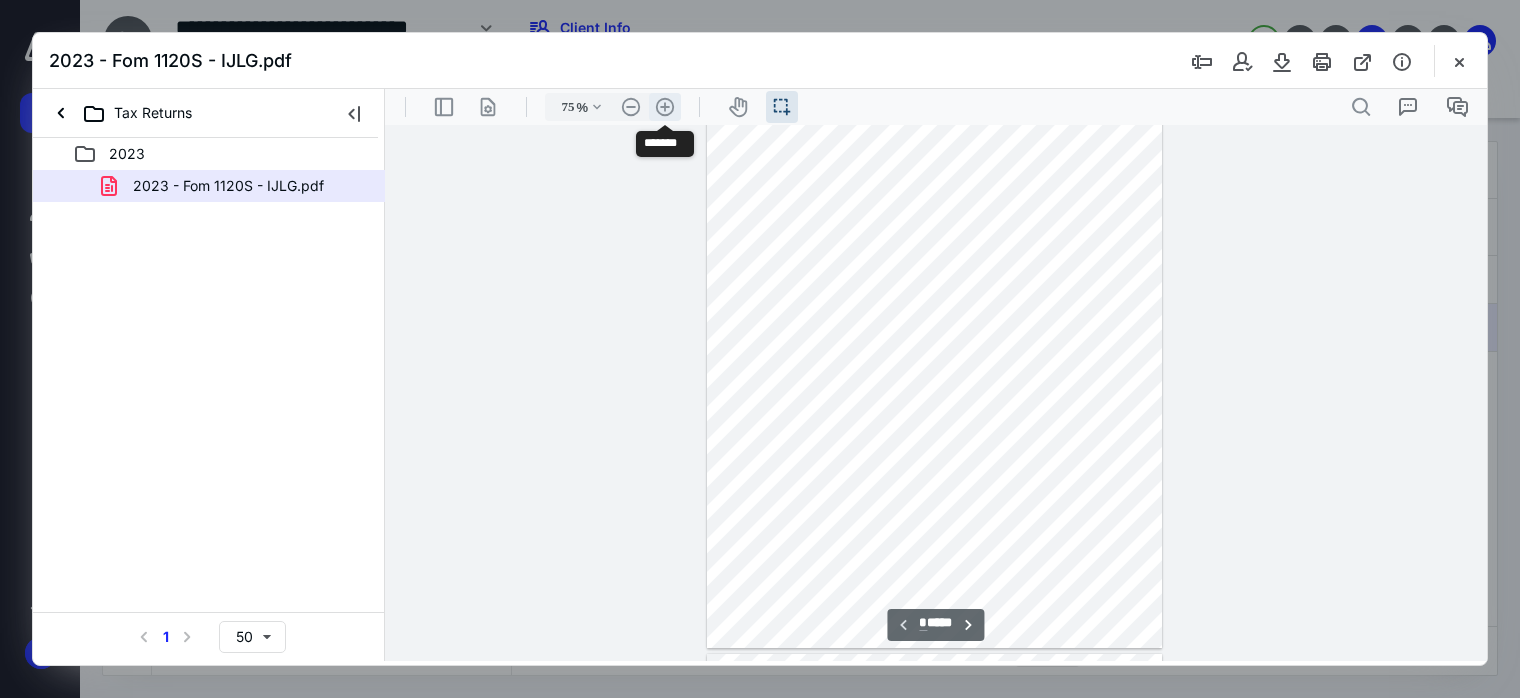 click on ".cls-1{fill:#abb0c4;} icon - header - zoom - in - line" at bounding box center (665, 107) 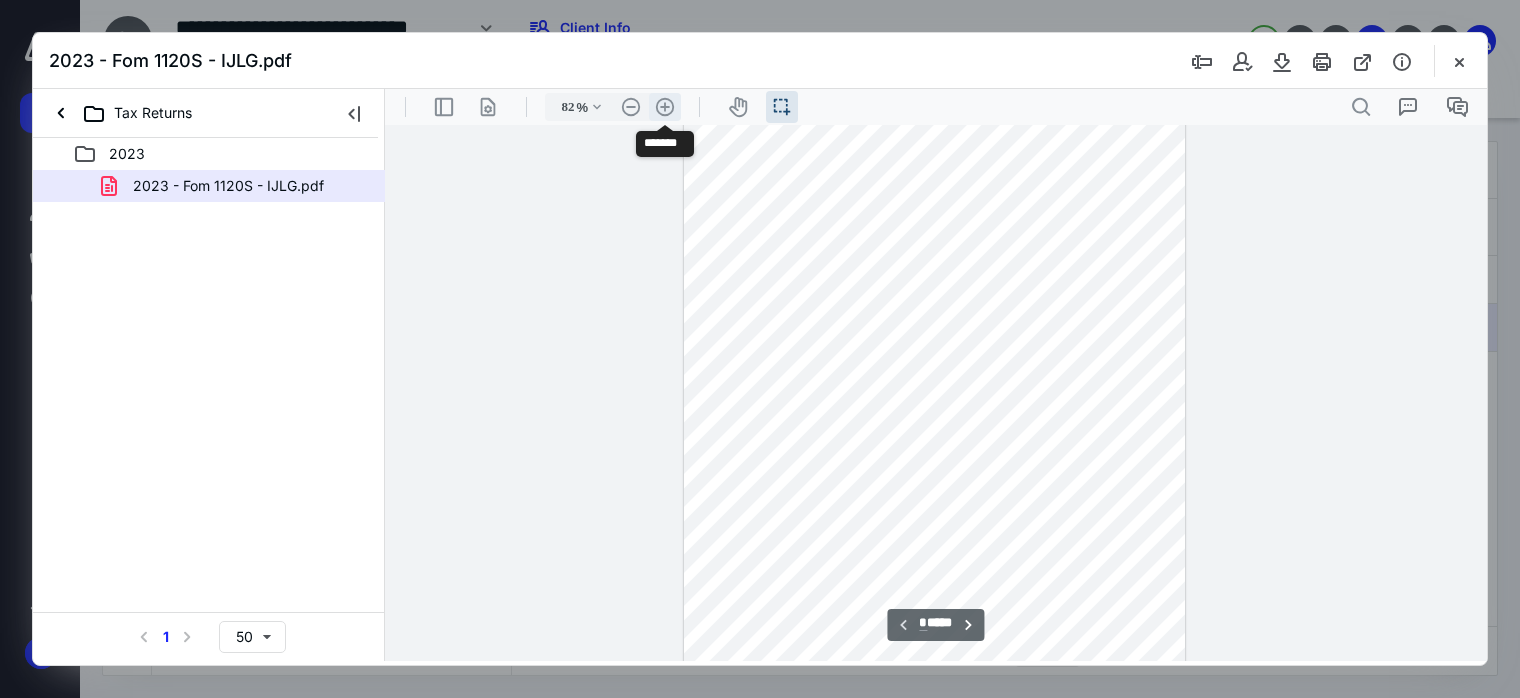 click on ".cls-1{fill:#abb0c4;} icon - header - zoom - in - line" at bounding box center [665, 107] 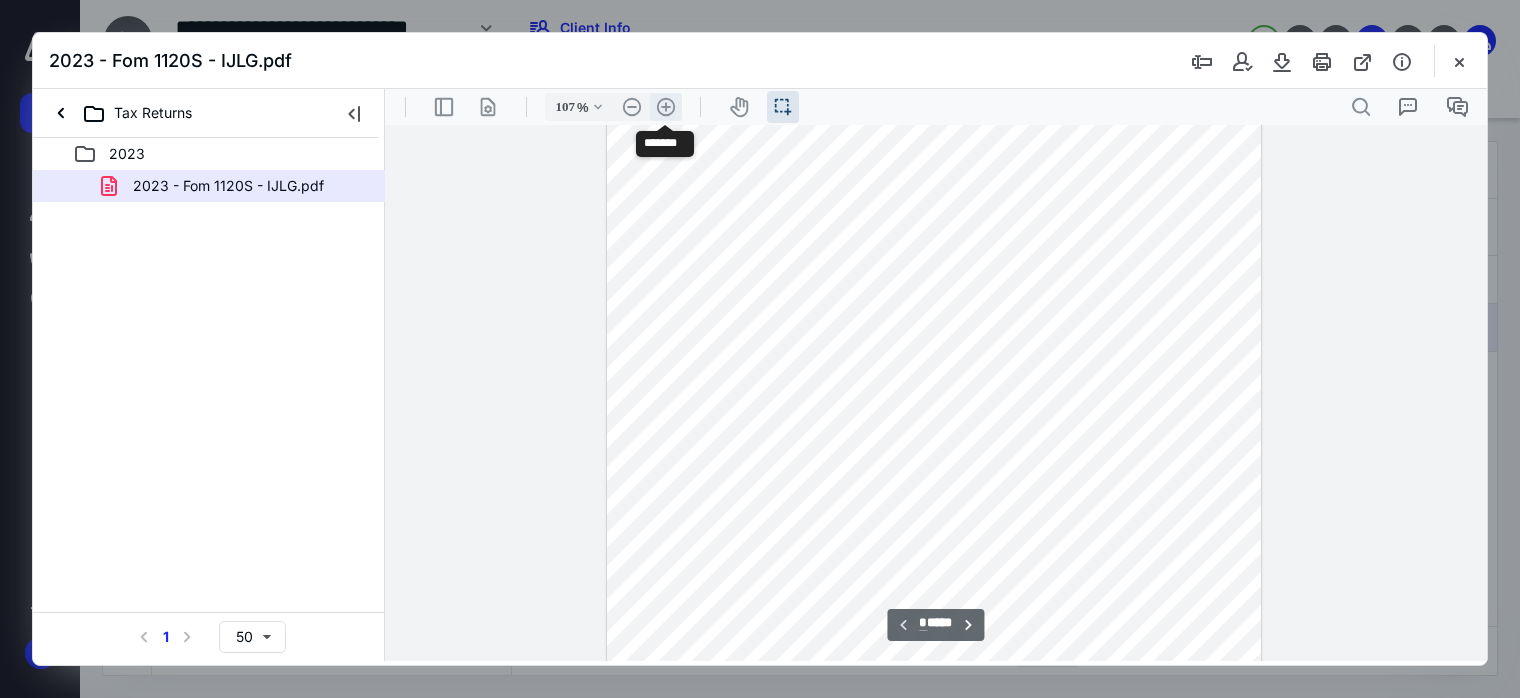 click on ".cls-1{fill:#abb0c4;} icon - header - zoom - in - line" at bounding box center (666, 107) 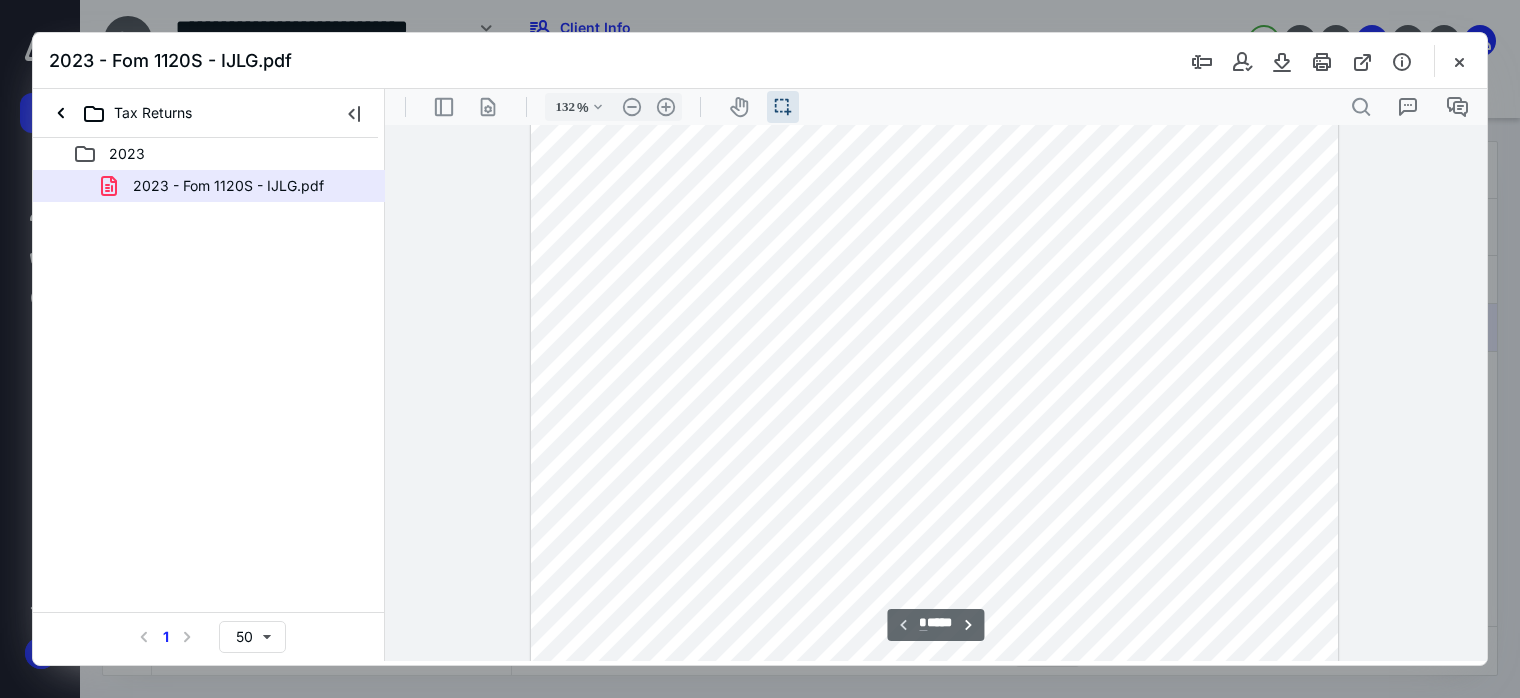 scroll, scrollTop: 516, scrollLeft: 0, axis: vertical 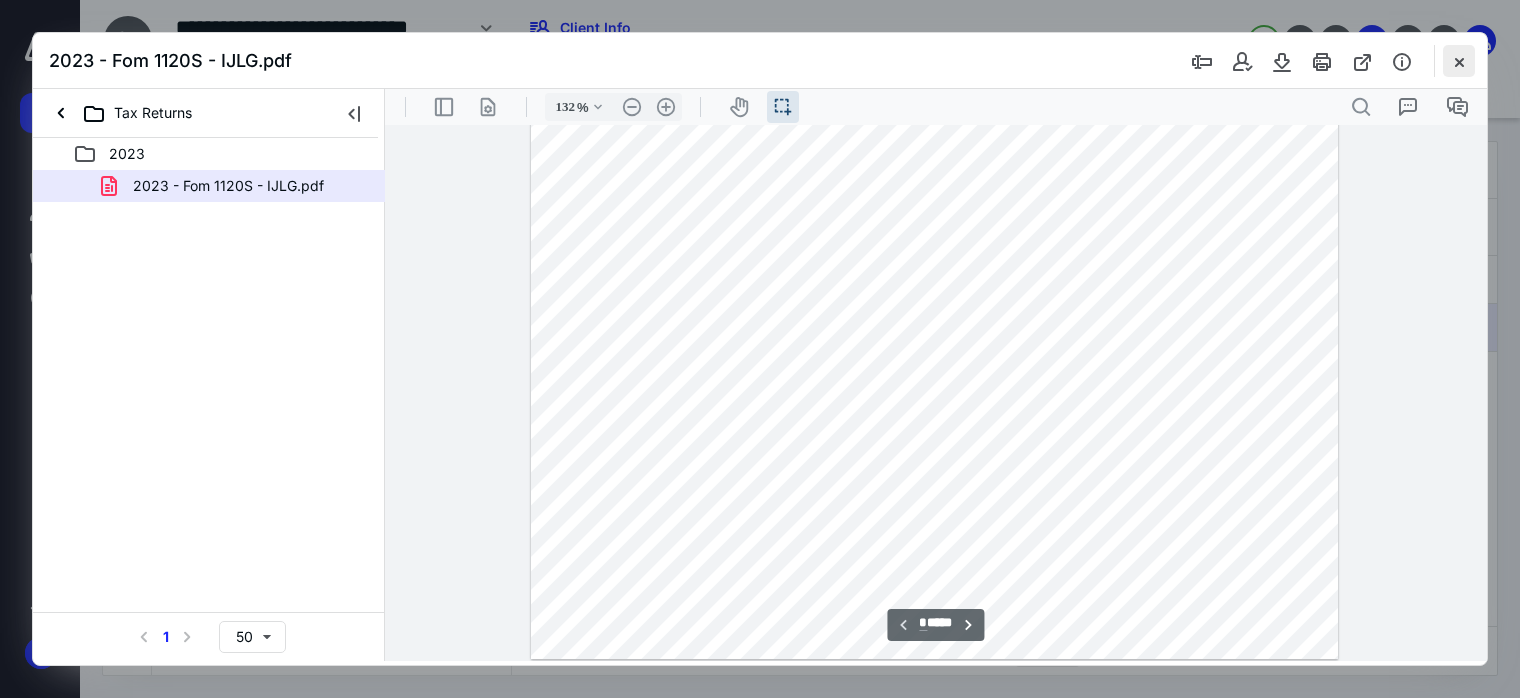 click at bounding box center [1459, 61] 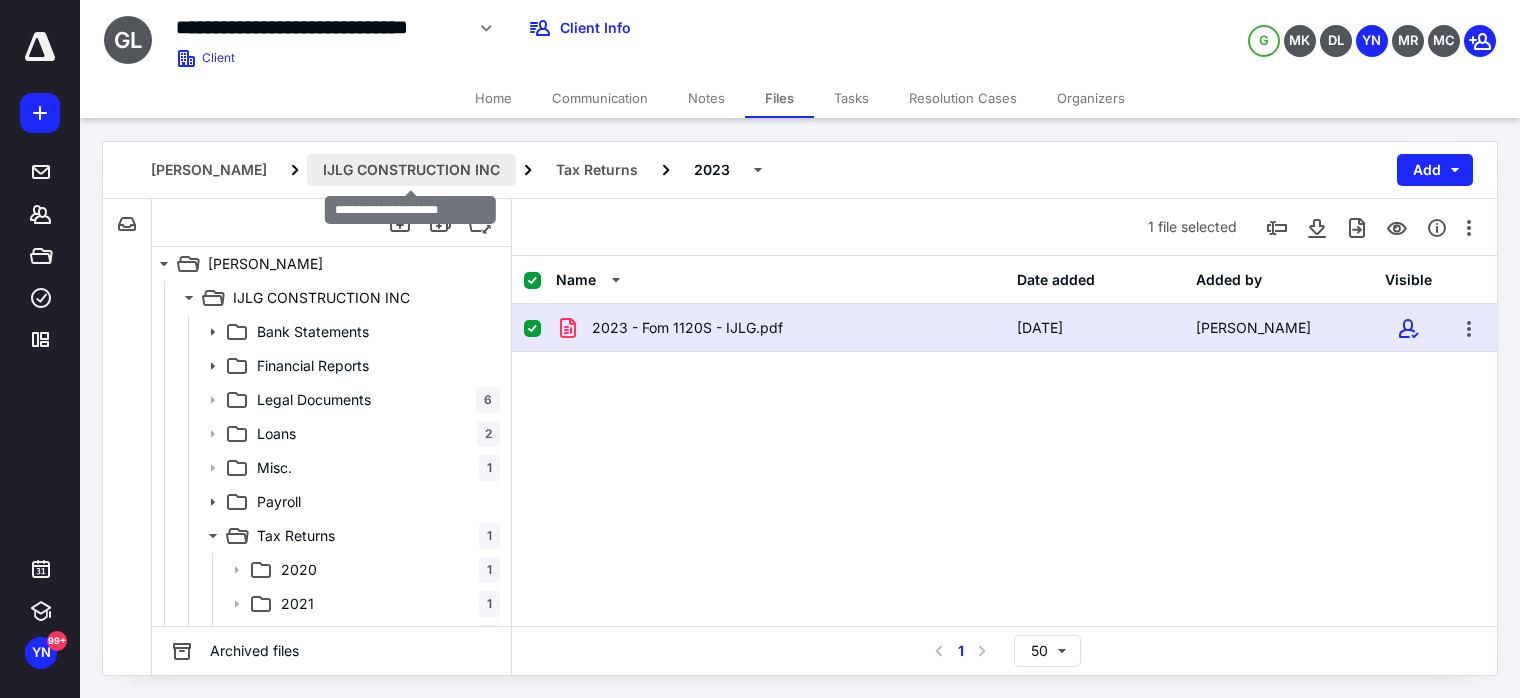 click on "IJLG CONSTRUCTION INC" at bounding box center (411, 170) 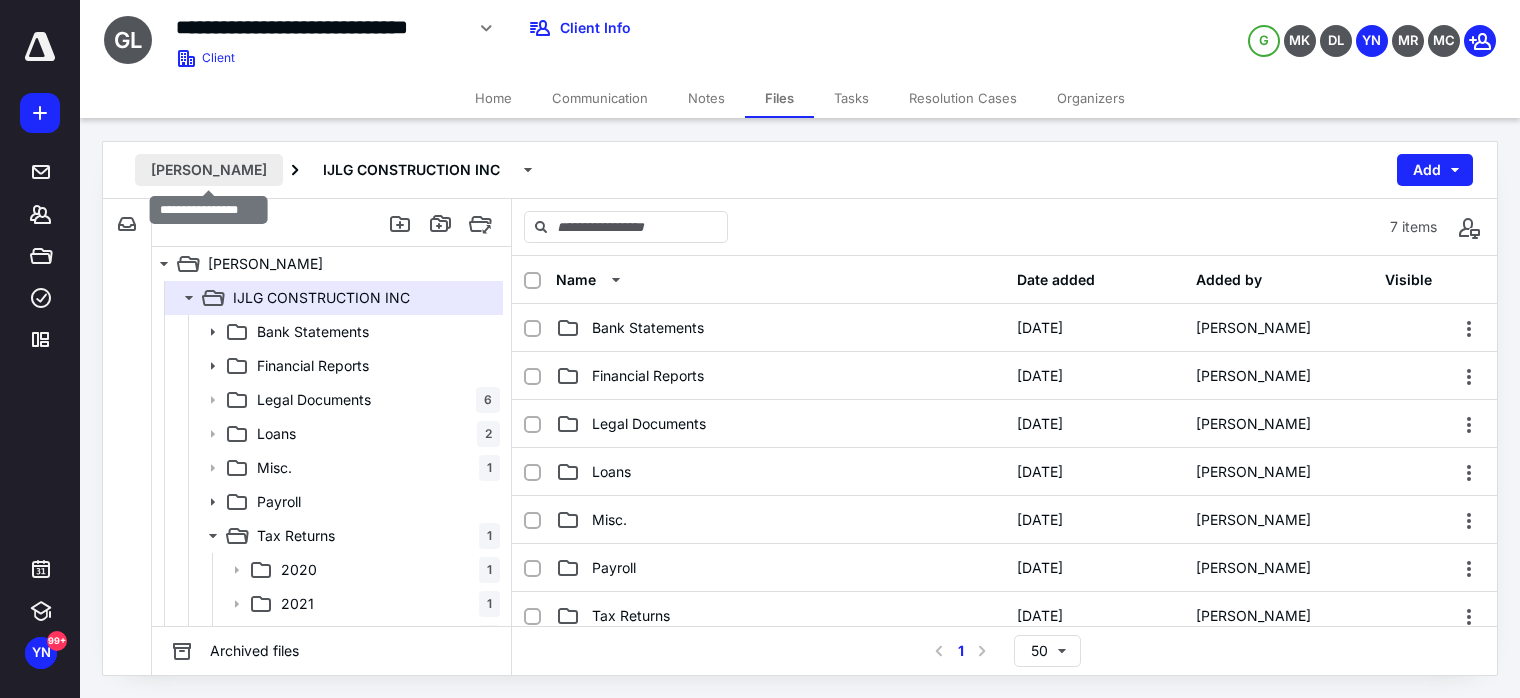 click on "[PERSON_NAME]" at bounding box center (209, 170) 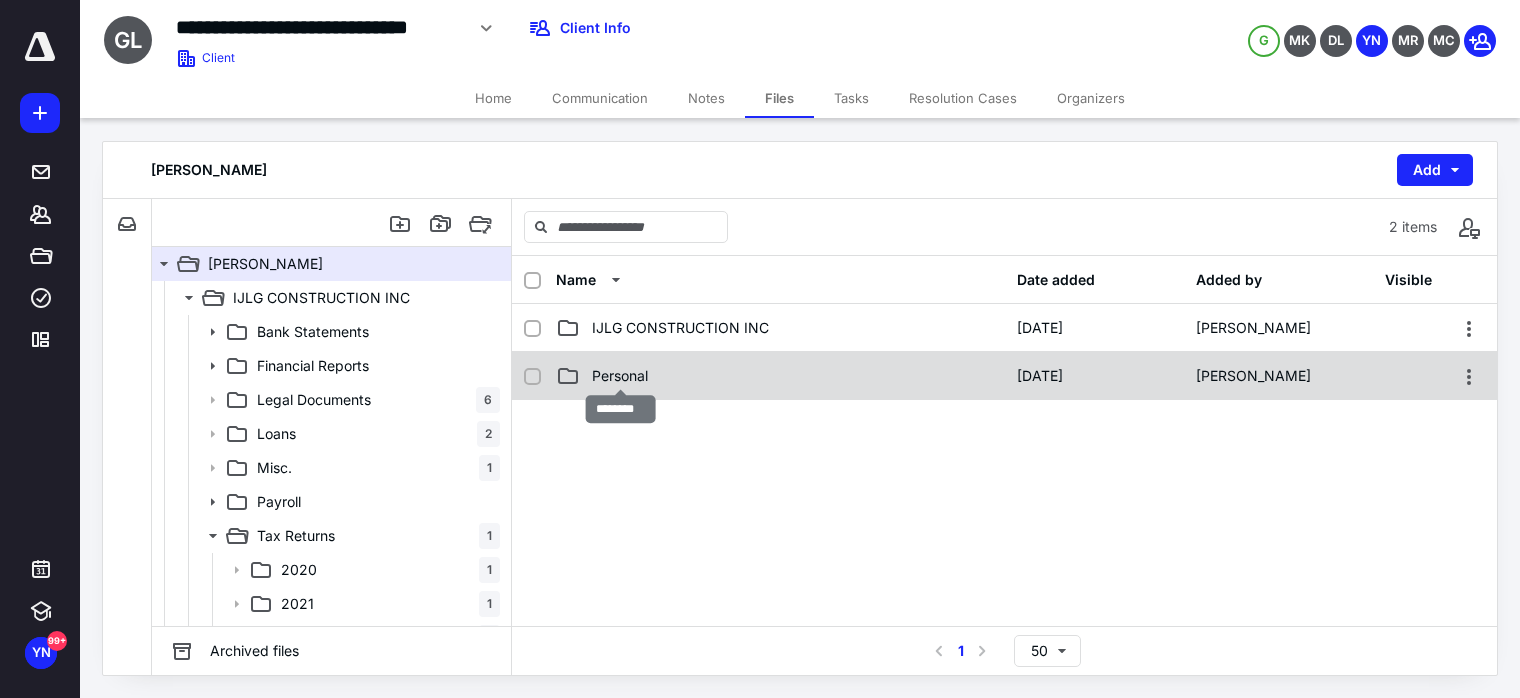 click on "Personal" at bounding box center [620, 376] 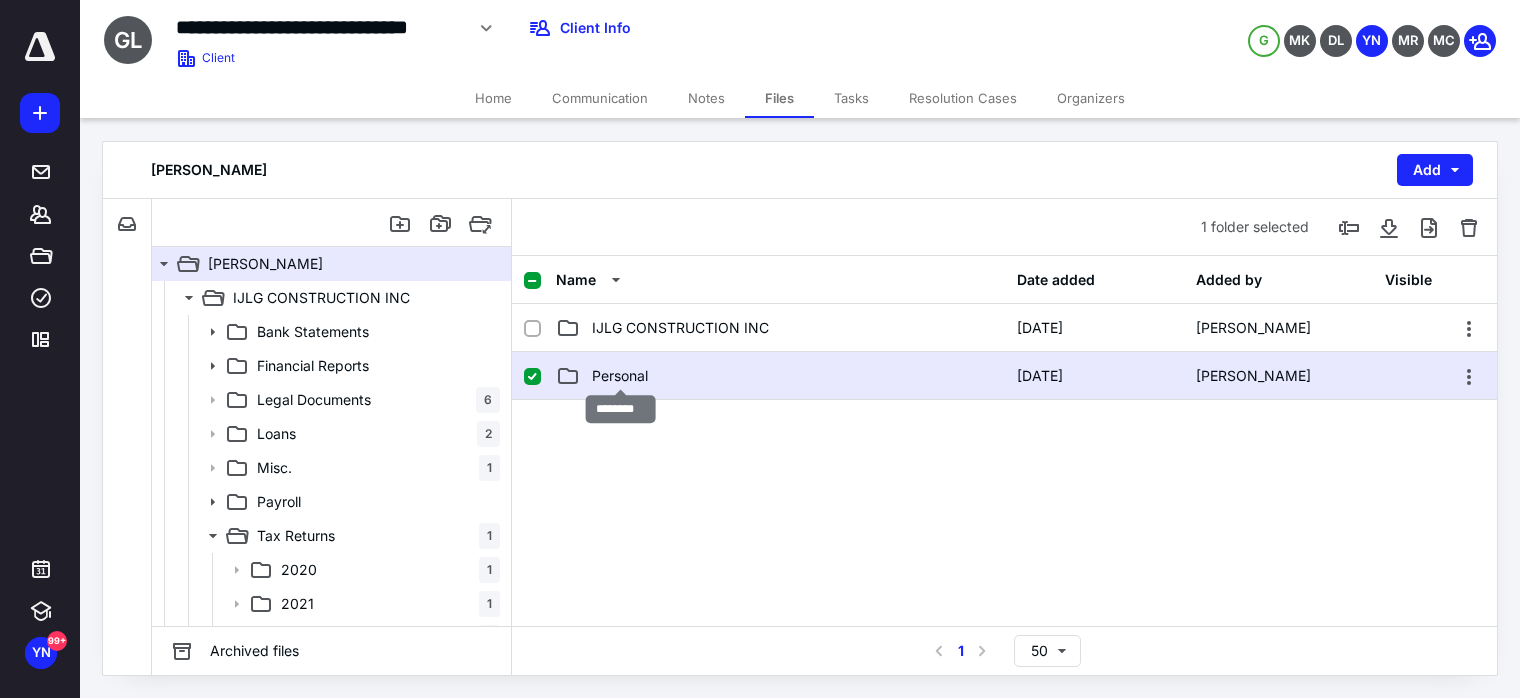 click on "Personal" at bounding box center [620, 376] 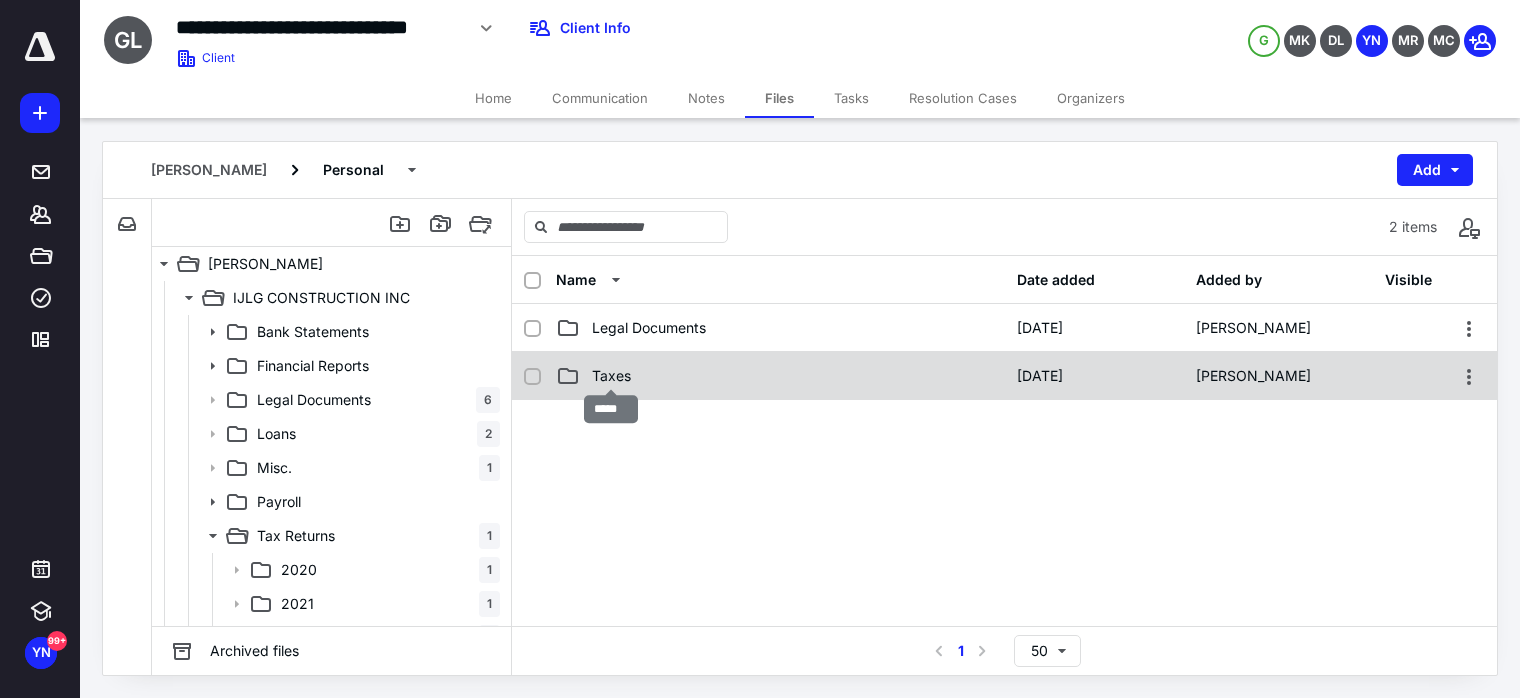 click on "Taxes" at bounding box center [611, 376] 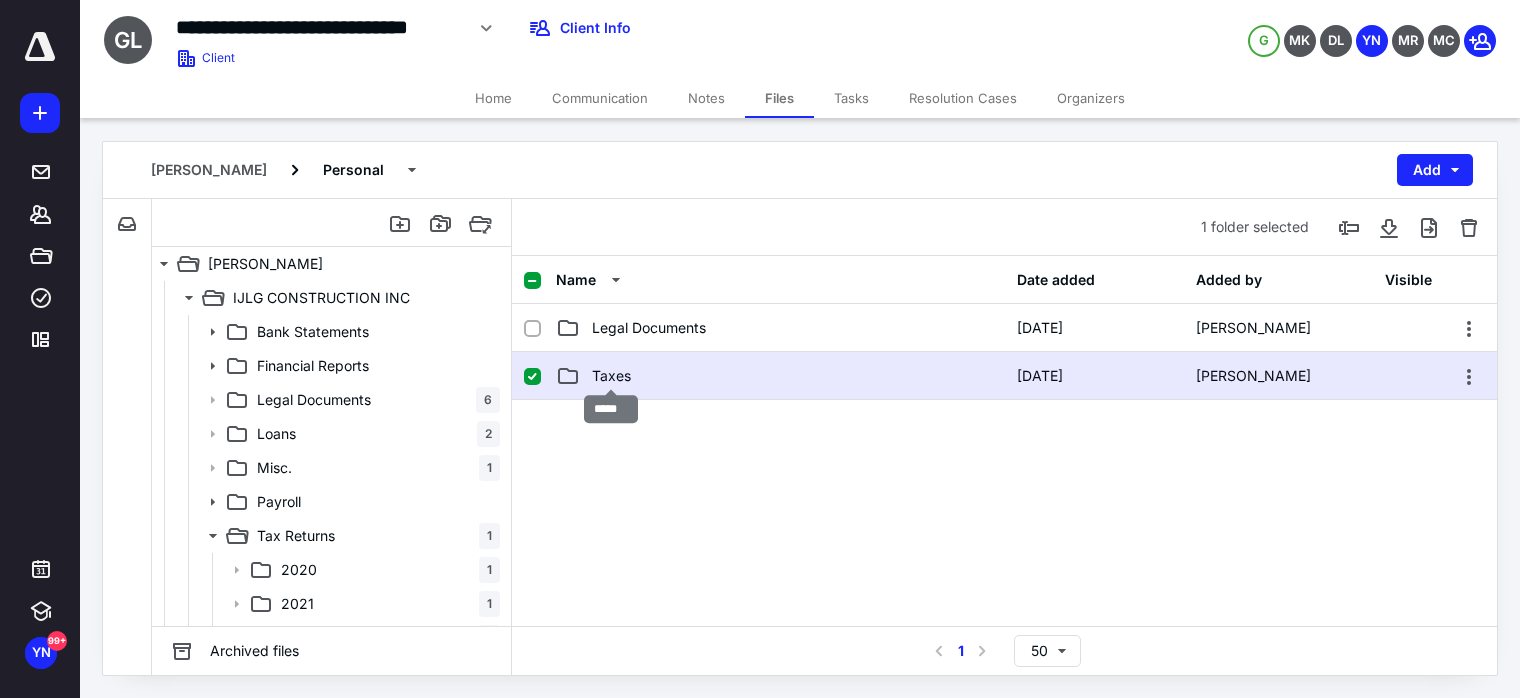 click on "Taxes" at bounding box center (611, 376) 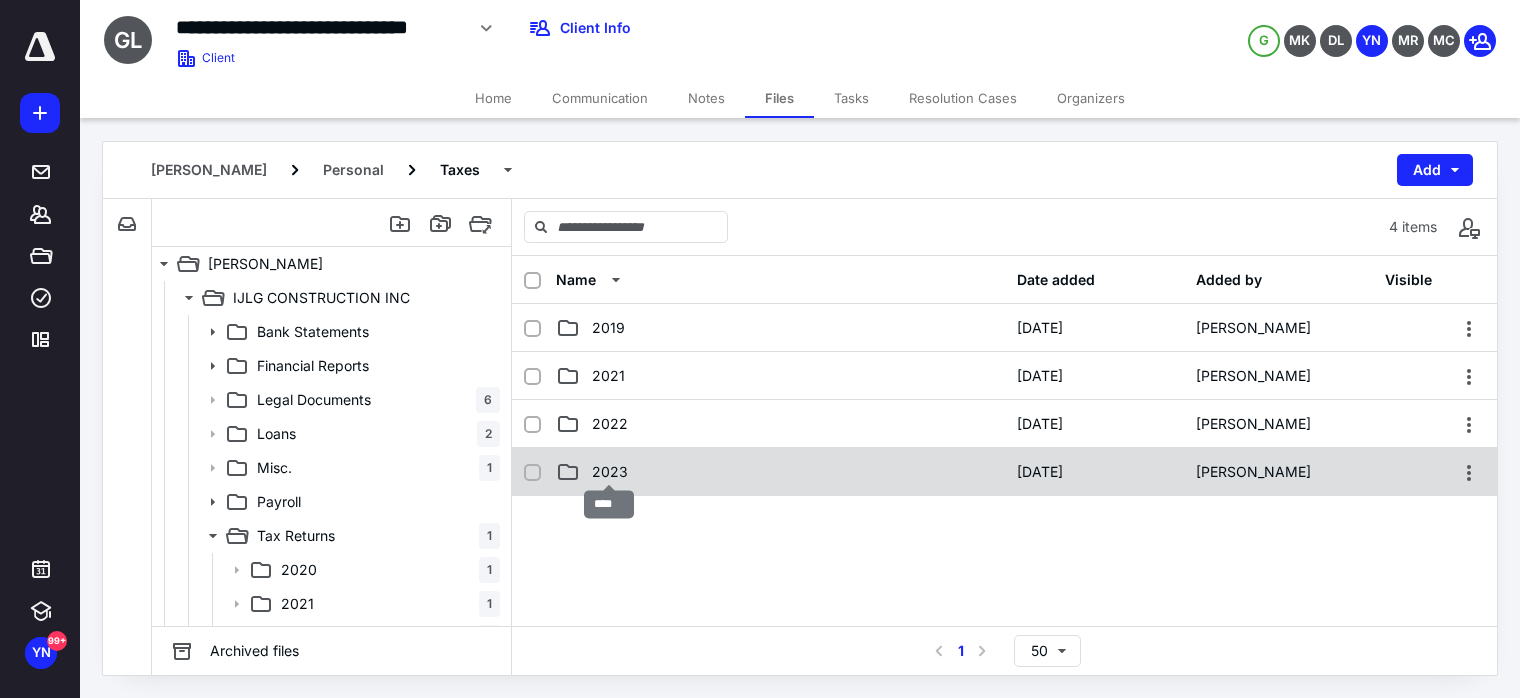 click on "2023" at bounding box center (610, 472) 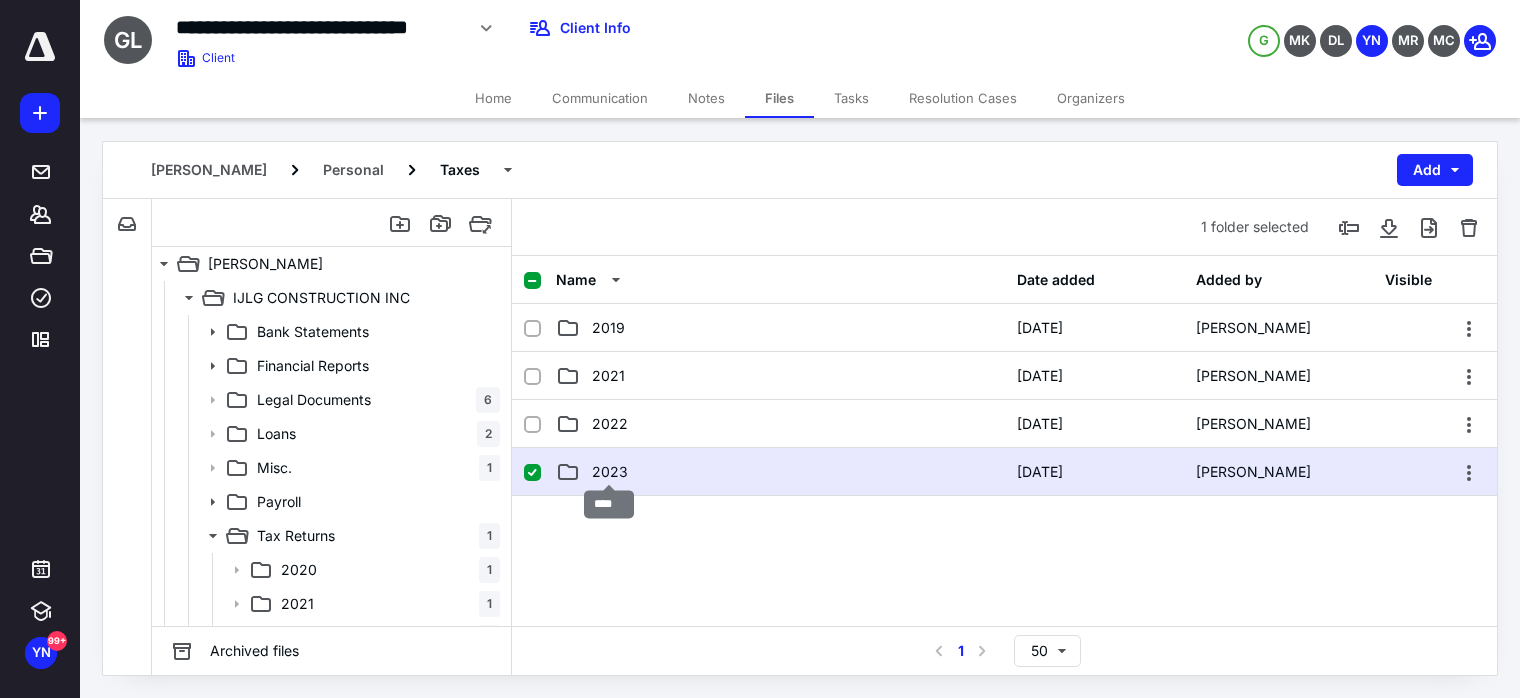 click on "2023" at bounding box center (610, 472) 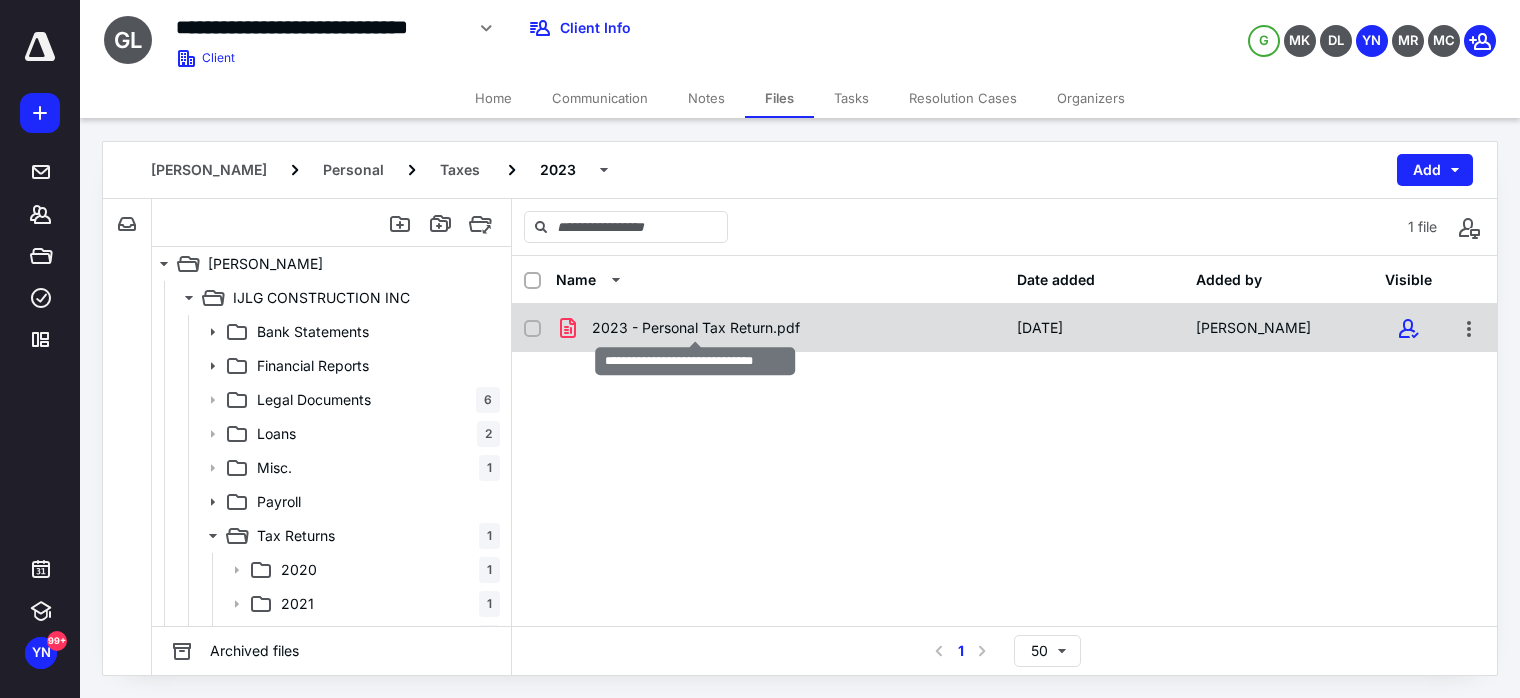 click on "2023 - Personal Tax Return.pdf" at bounding box center (696, 328) 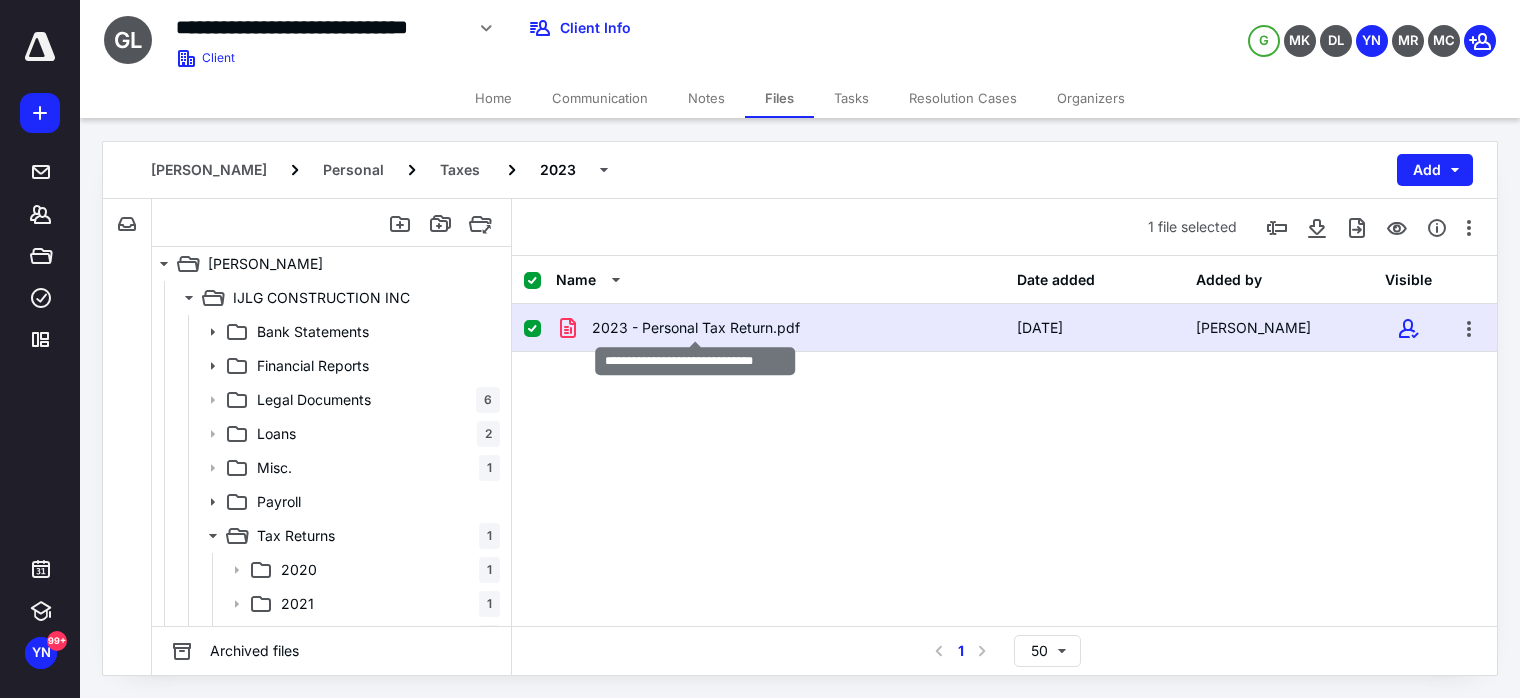 checkbox on "true" 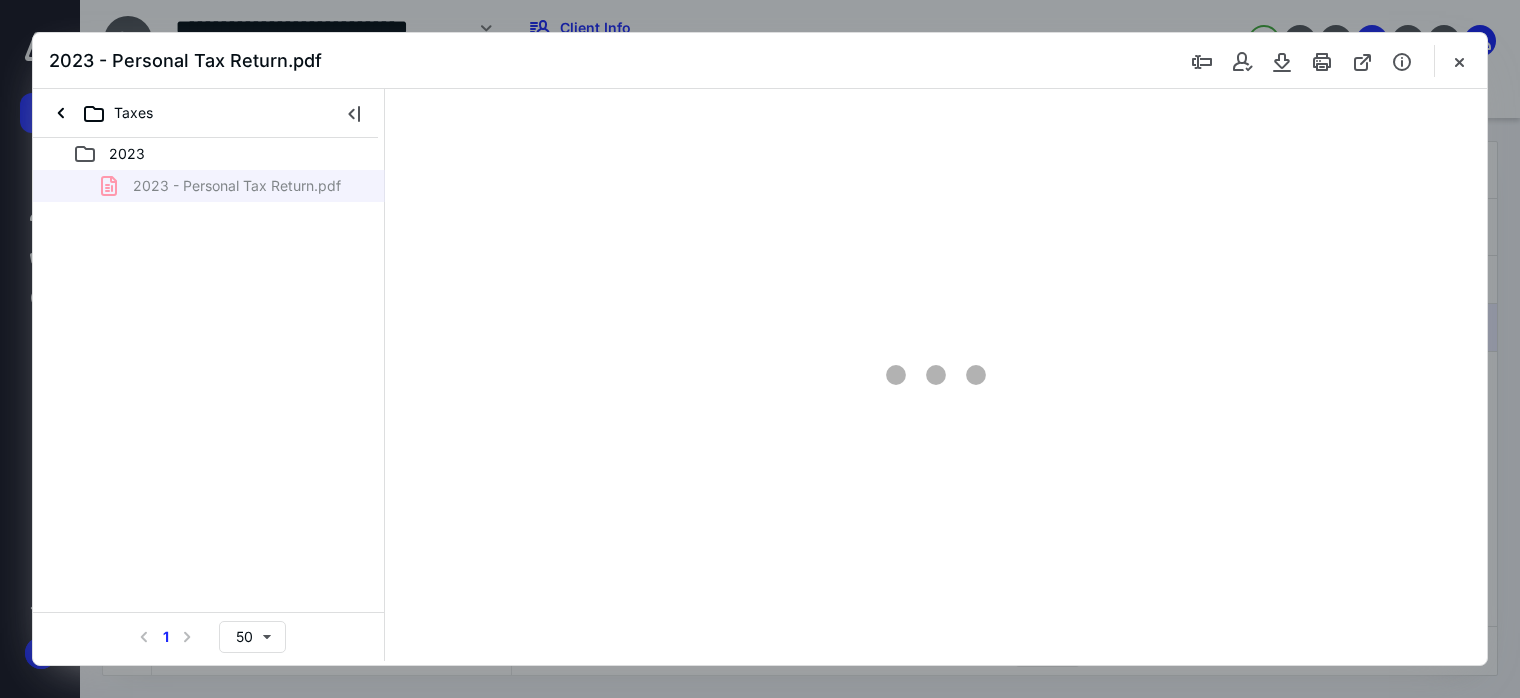scroll, scrollTop: 0, scrollLeft: 0, axis: both 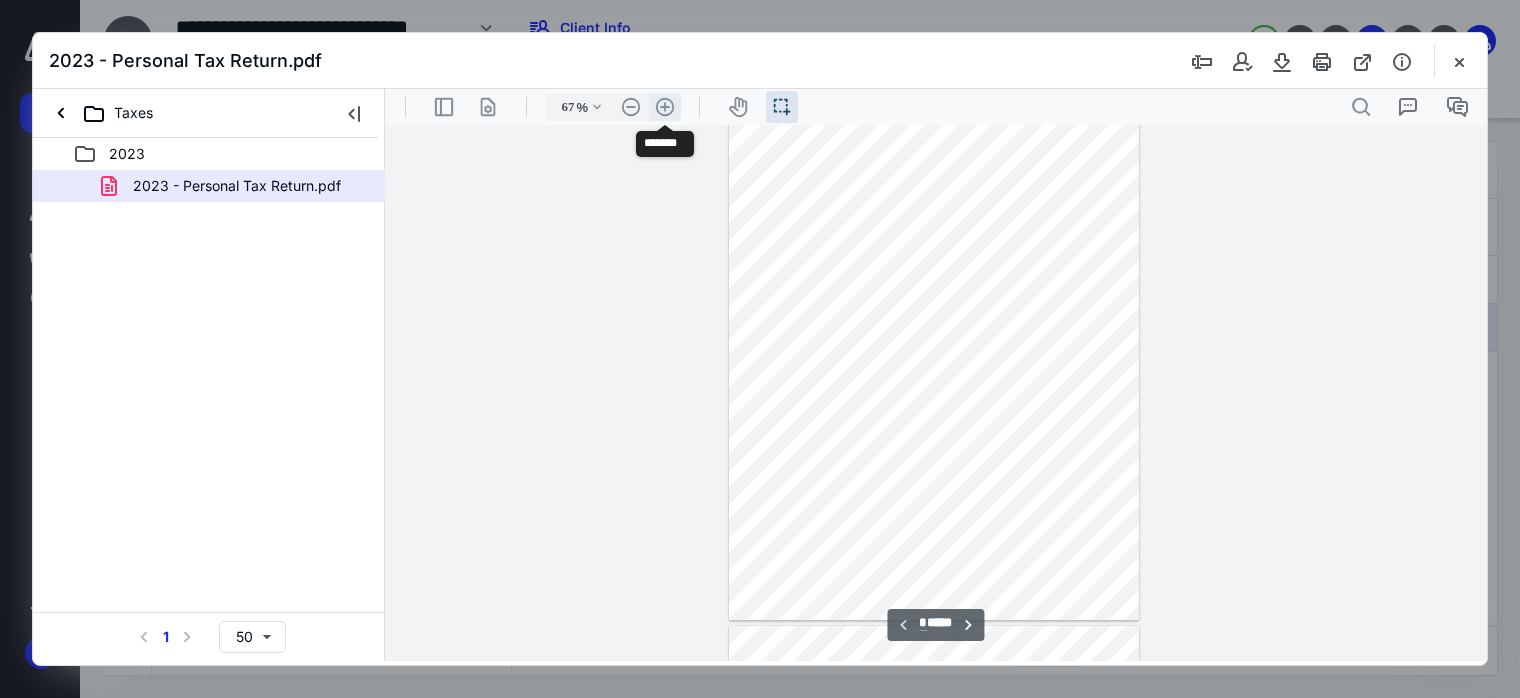 click on ".cls-1{fill:#abb0c4;} icon - header - zoom - in - line" at bounding box center (665, 107) 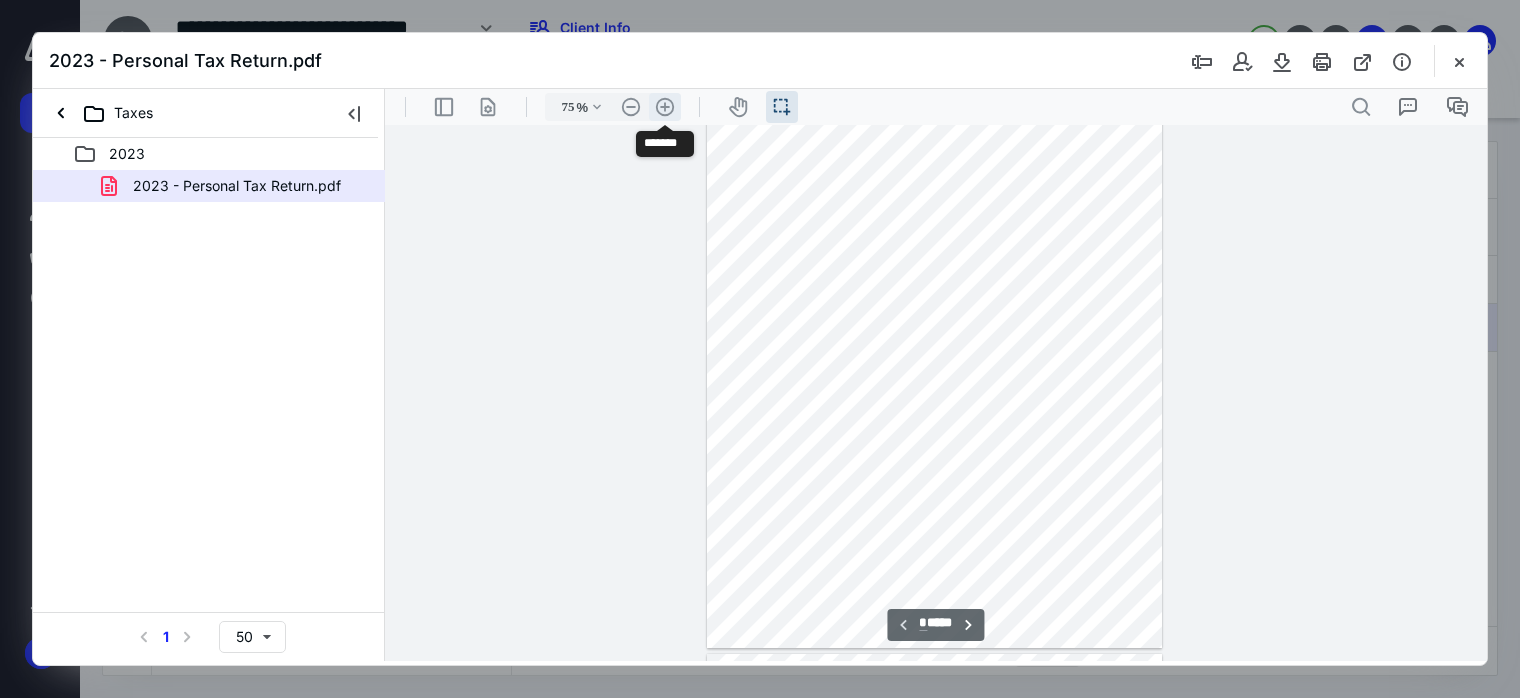 click on ".cls-1{fill:#abb0c4;} icon - header - zoom - in - line" at bounding box center [665, 107] 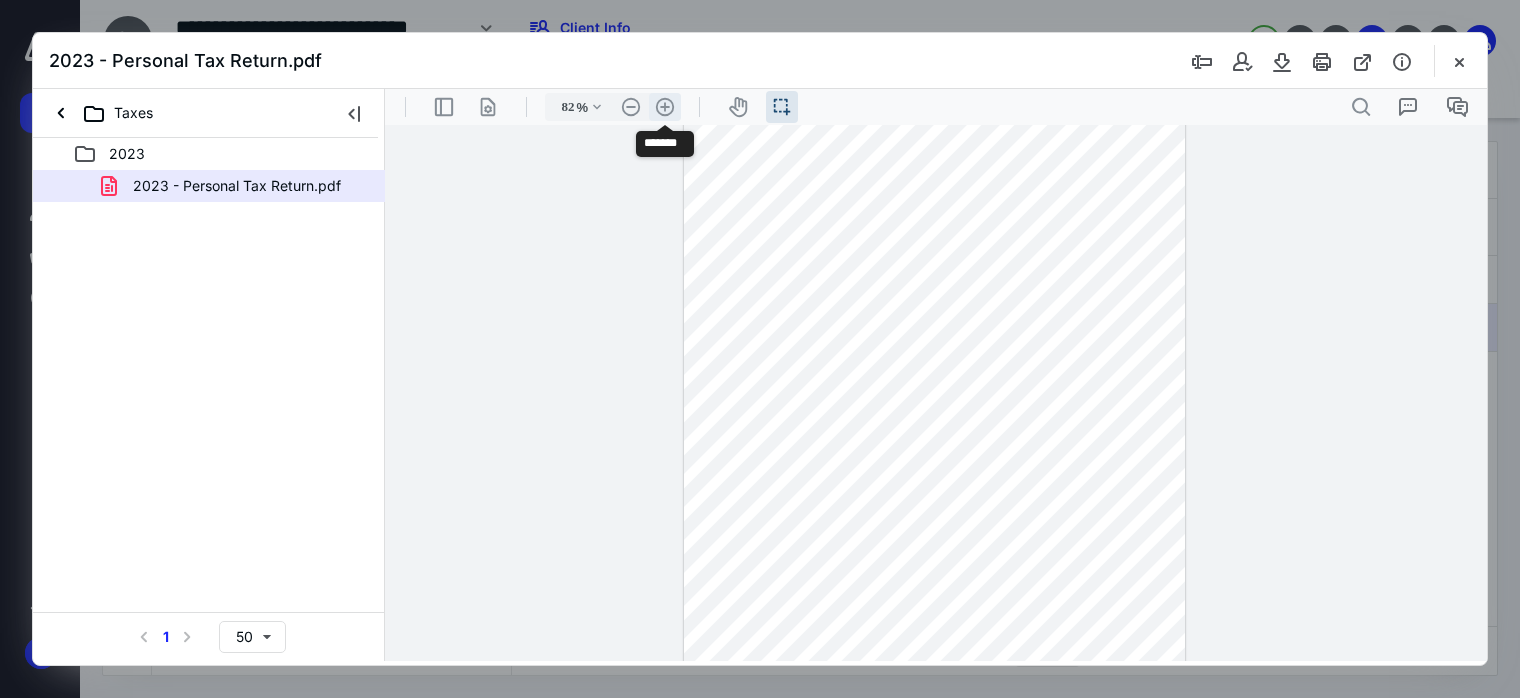 click on ".cls-1{fill:#abb0c4;} icon - header - zoom - in - line" at bounding box center [665, 107] 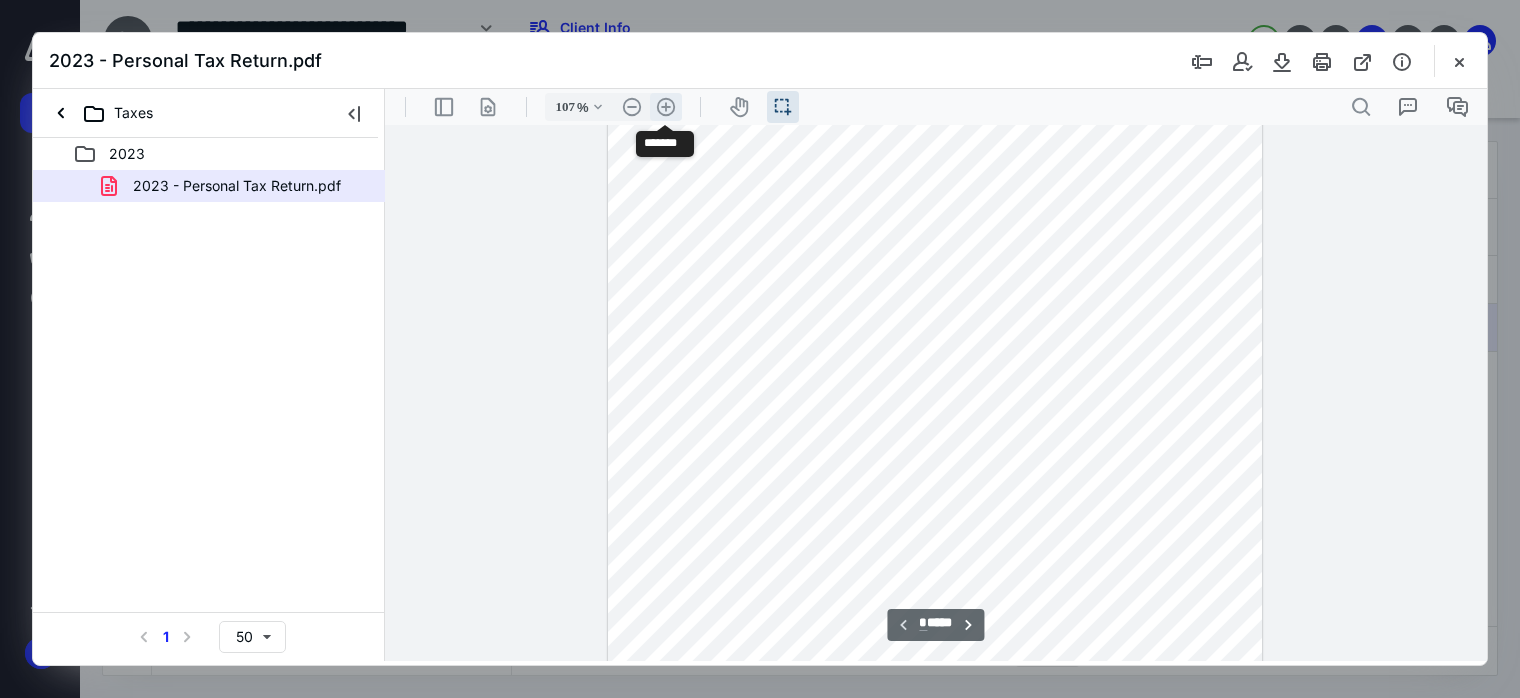 click on ".cls-1{fill:#abb0c4;} icon - header - zoom - in - line" at bounding box center [666, 107] 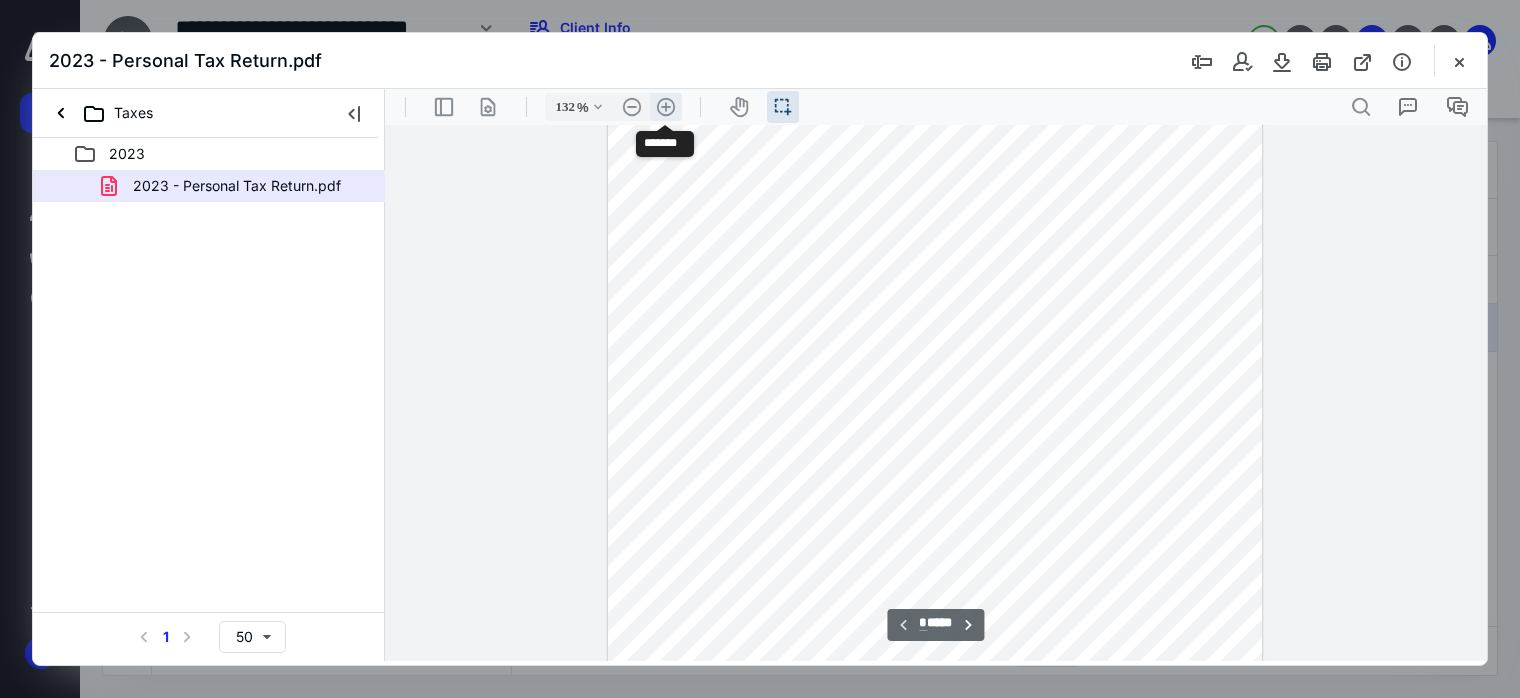 scroll, scrollTop: 316, scrollLeft: 0, axis: vertical 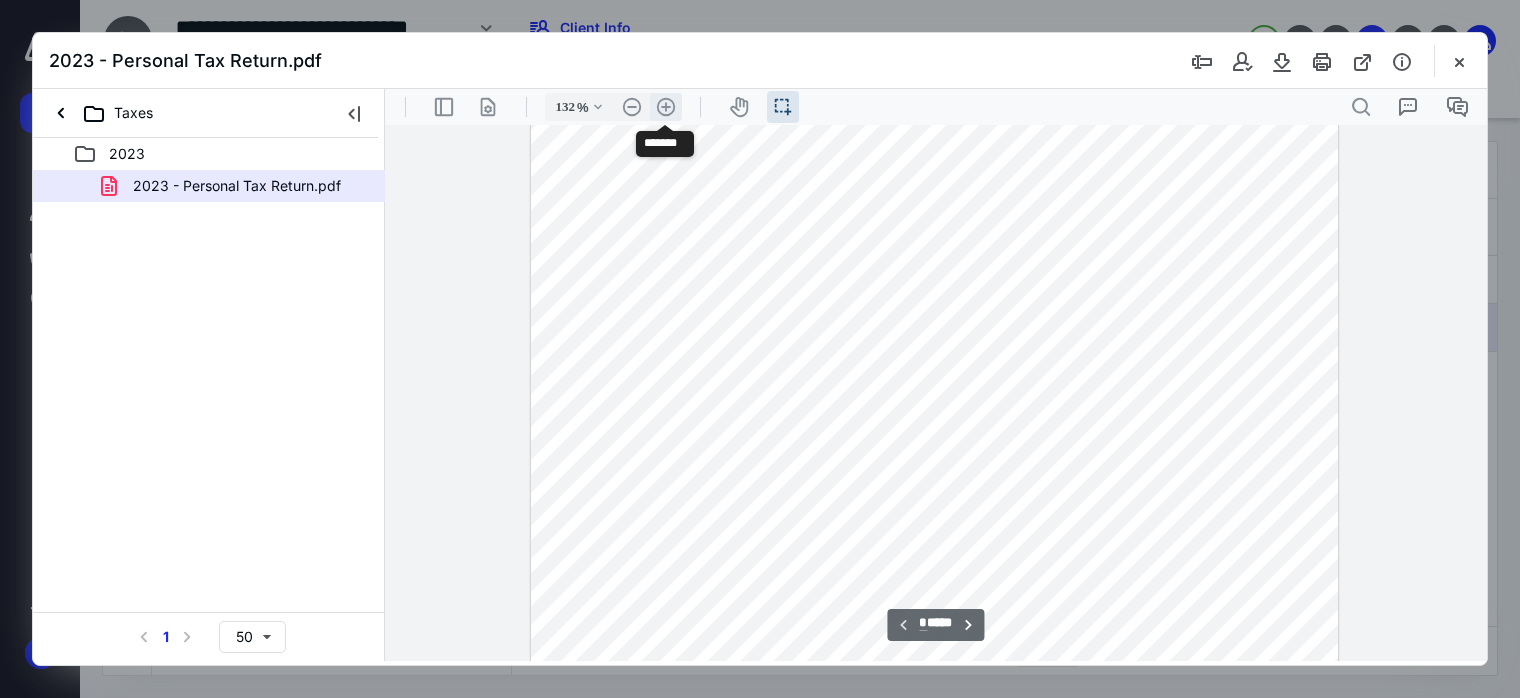 click on ".cls-1{fill:#abb0c4;} icon - header - zoom - in - line" at bounding box center [666, 107] 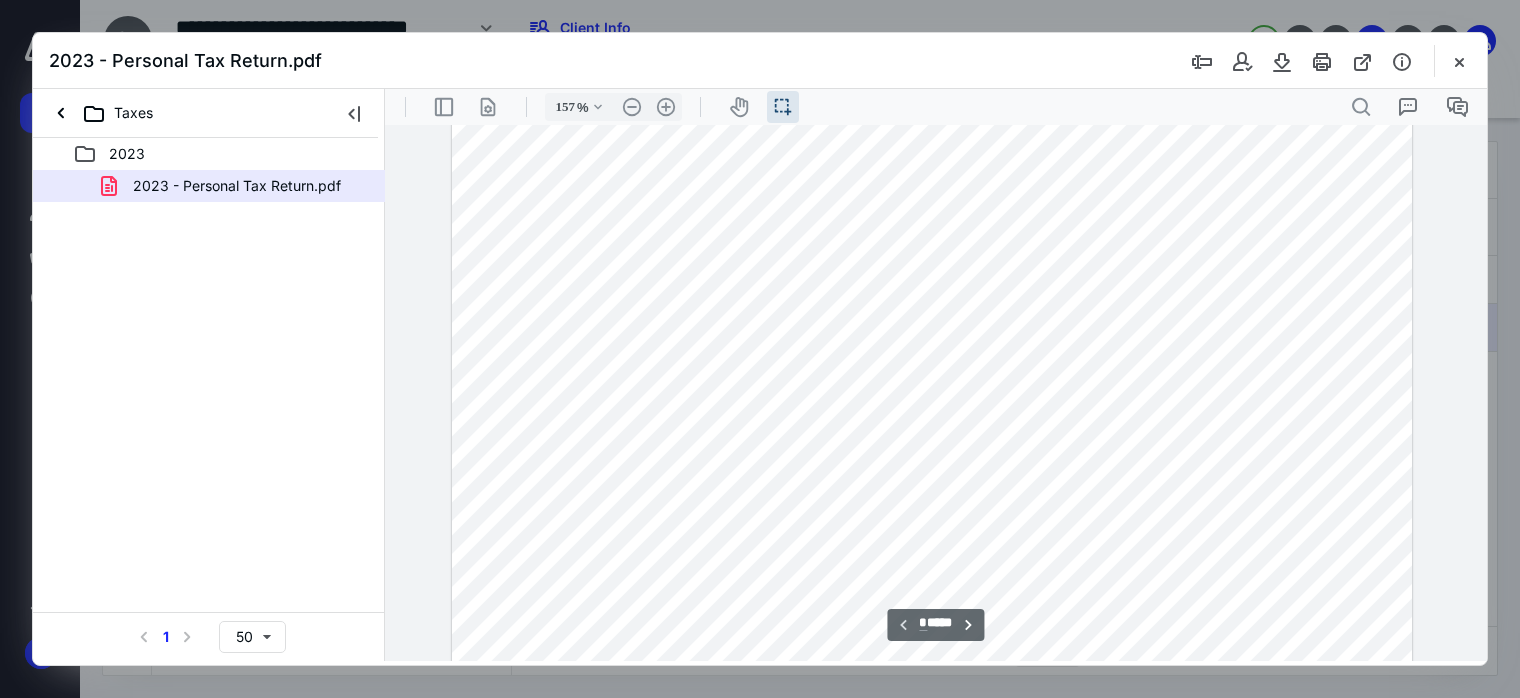 scroll, scrollTop: 24, scrollLeft: 81, axis: both 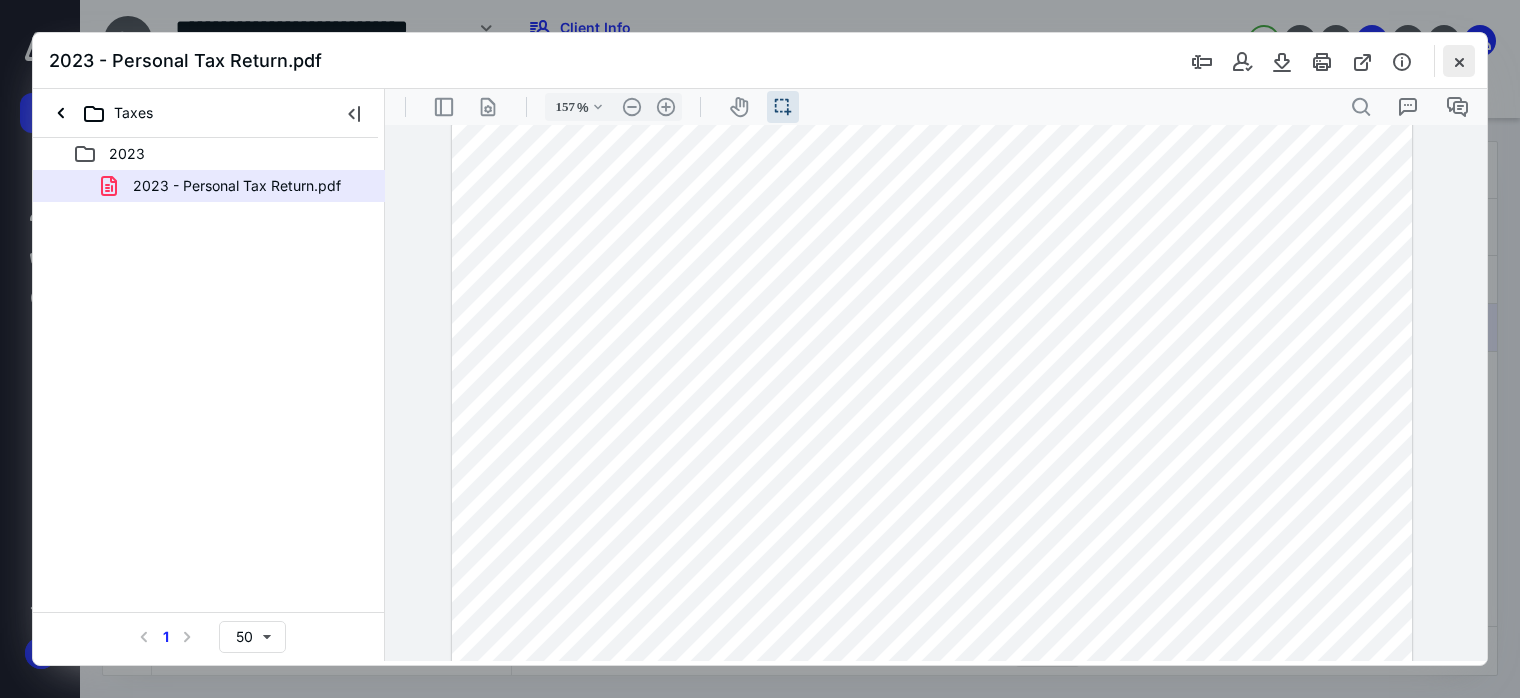 click at bounding box center (1459, 61) 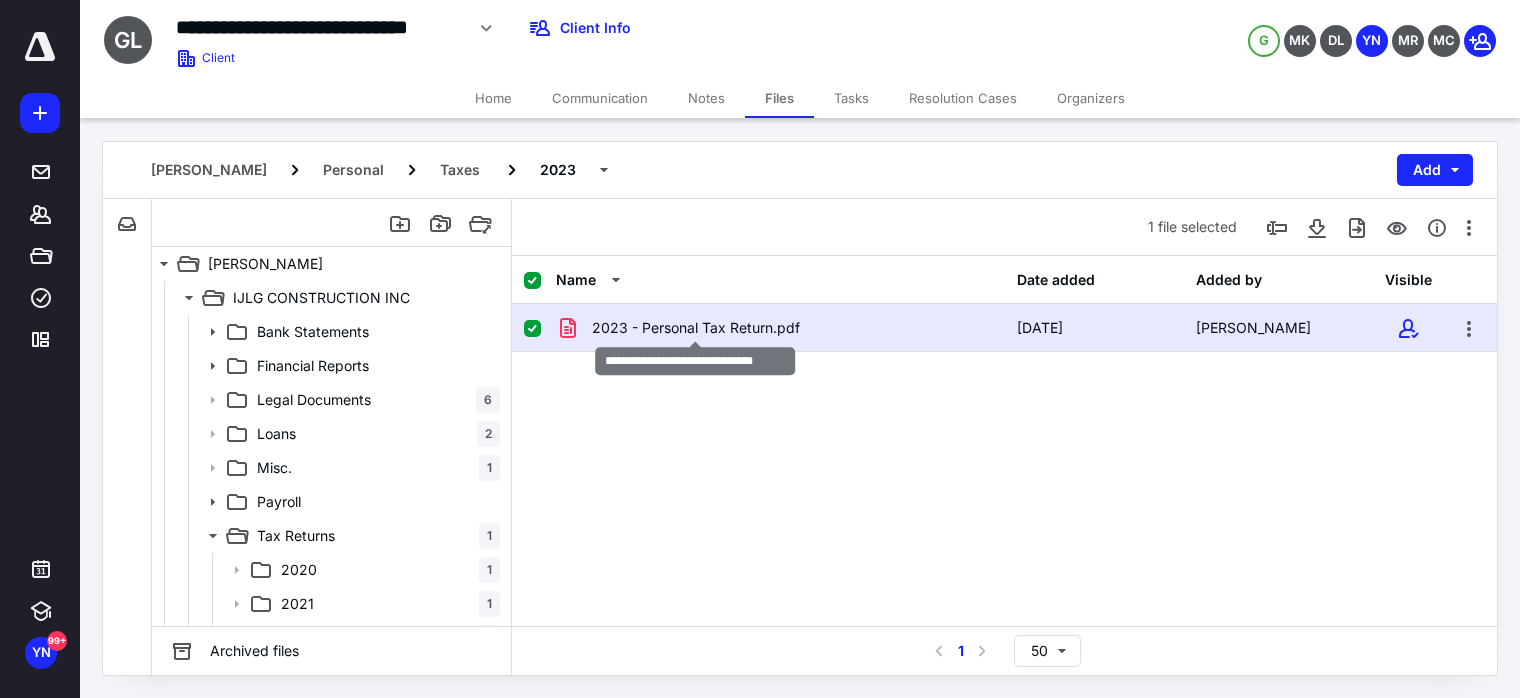 click on "2023 - Personal Tax Return.pdf" at bounding box center [696, 328] 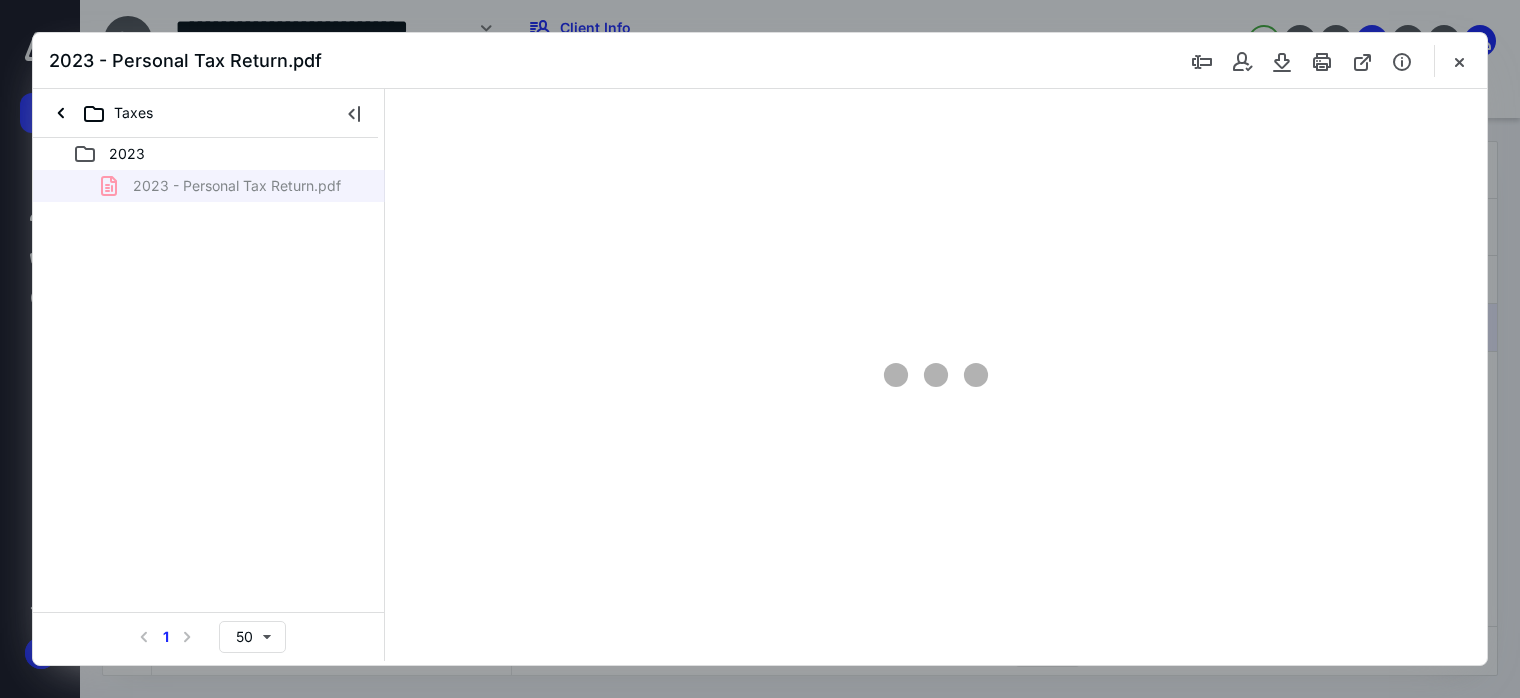 scroll, scrollTop: 0, scrollLeft: 0, axis: both 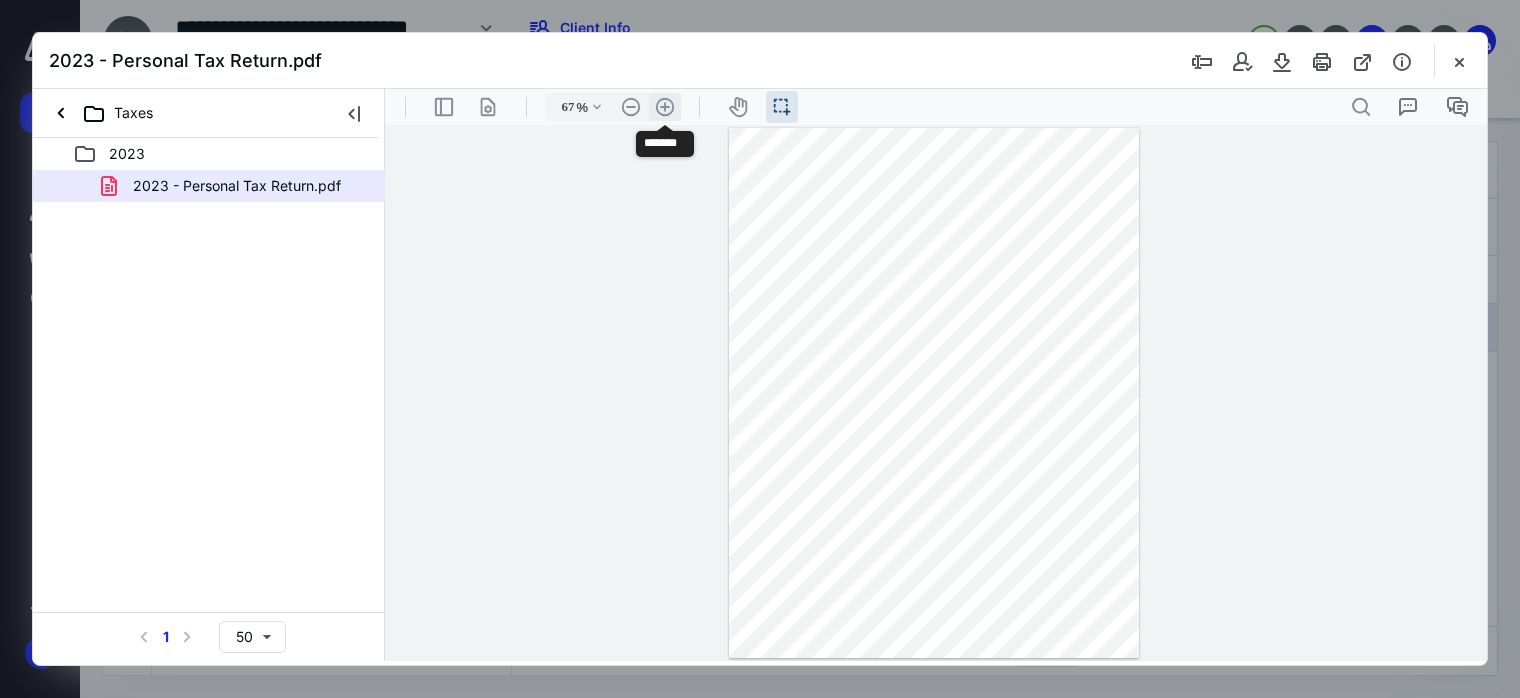 click on ".cls-1{fill:#abb0c4;} icon - header - zoom - in - line" at bounding box center (665, 107) 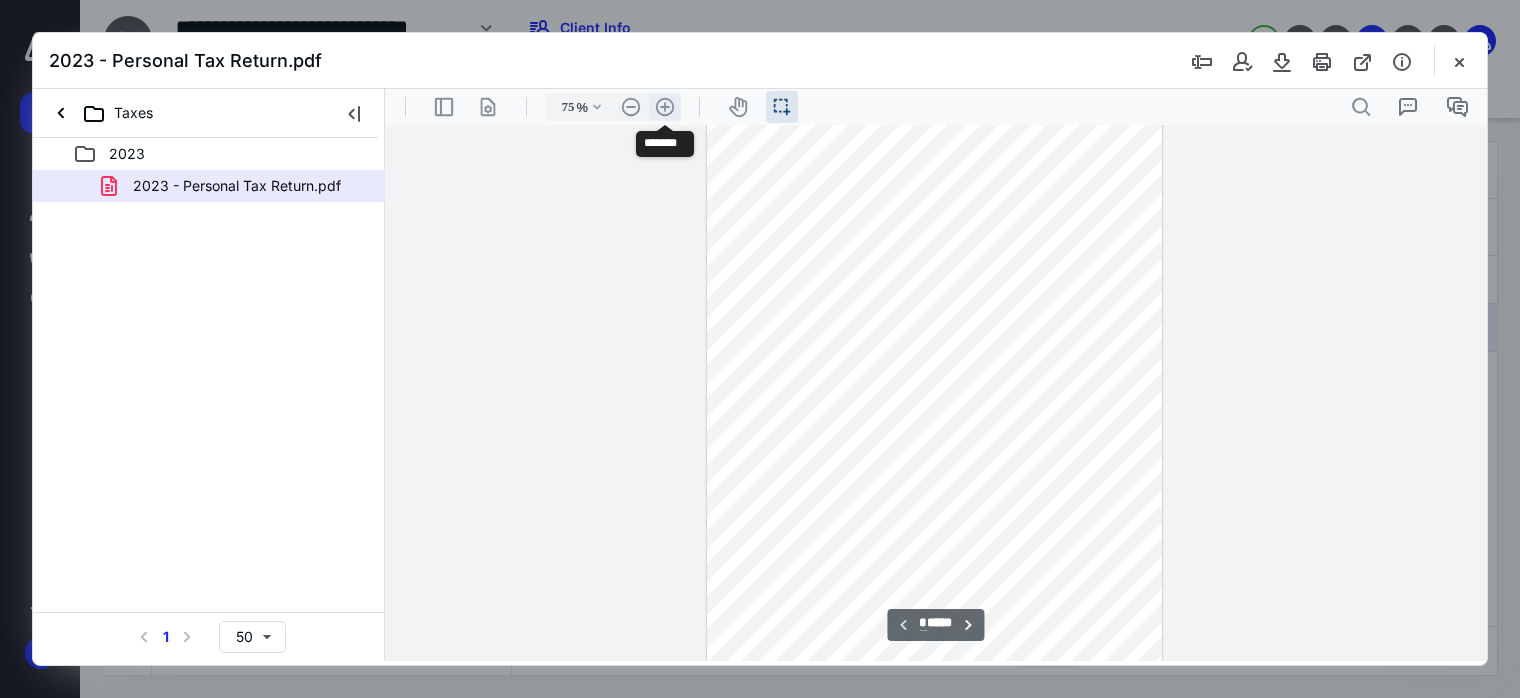 click on ".cls-1{fill:#abb0c4;} icon - header - zoom - in - line" at bounding box center [665, 107] 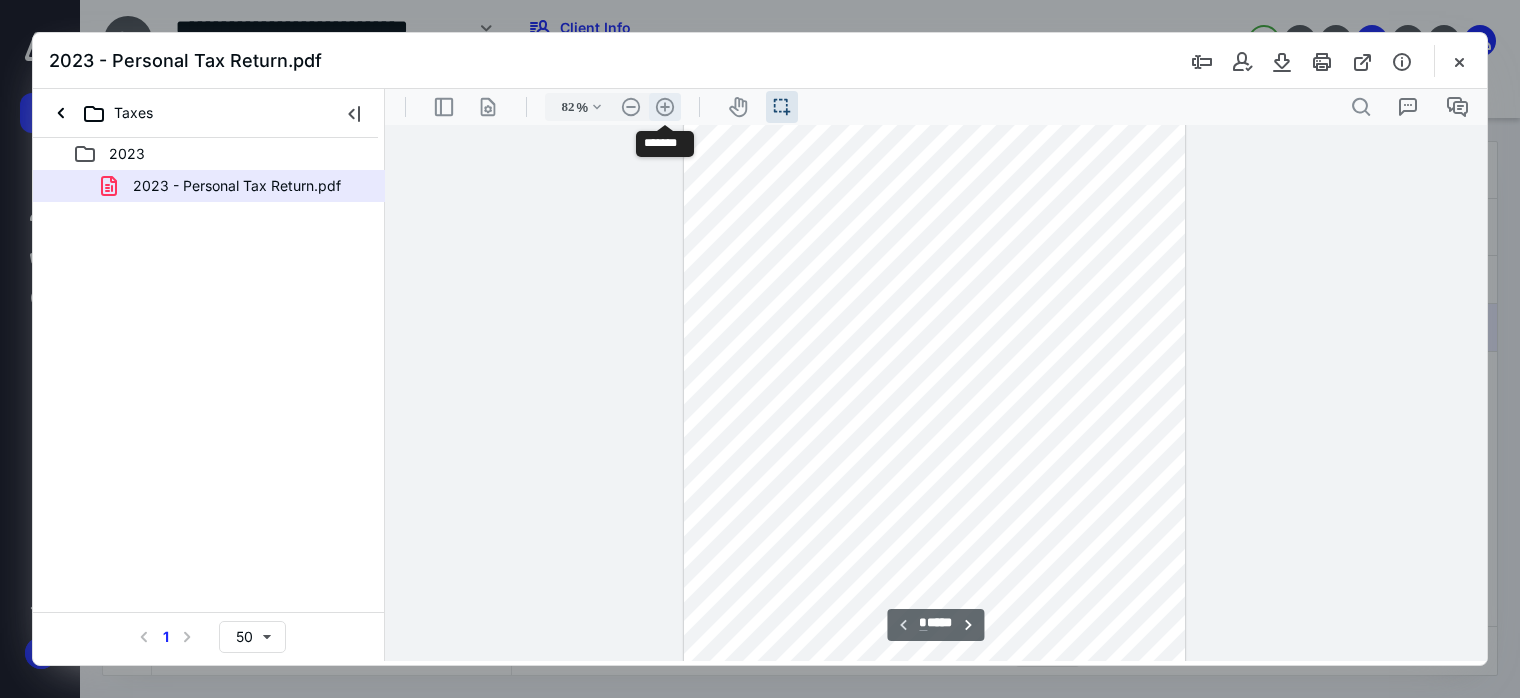 click on ".cls-1{fill:#abb0c4;} icon - header - zoom - in - line" at bounding box center [665, 107] 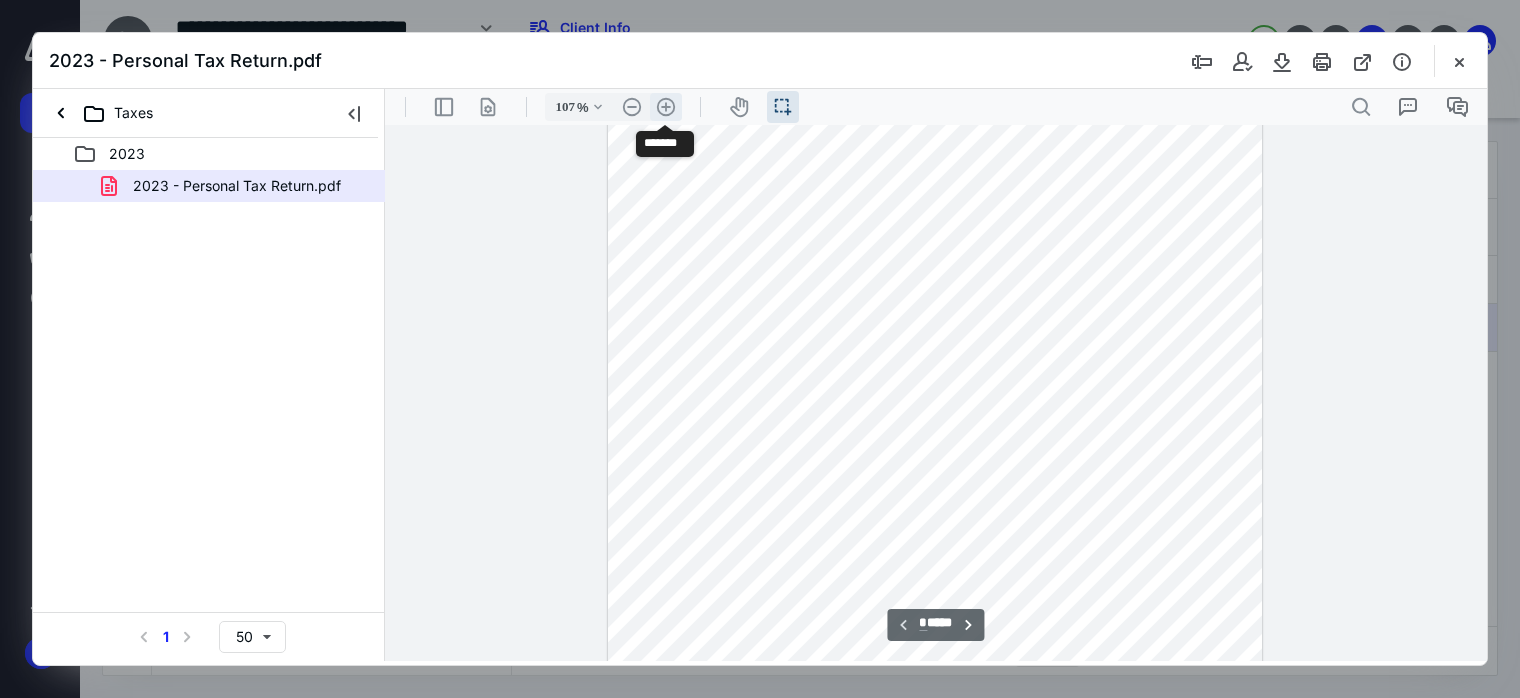 click on ".cls-1{fill:#abb0c4;} icon - header - zoom - in - line" at bounding box center [666, 107] 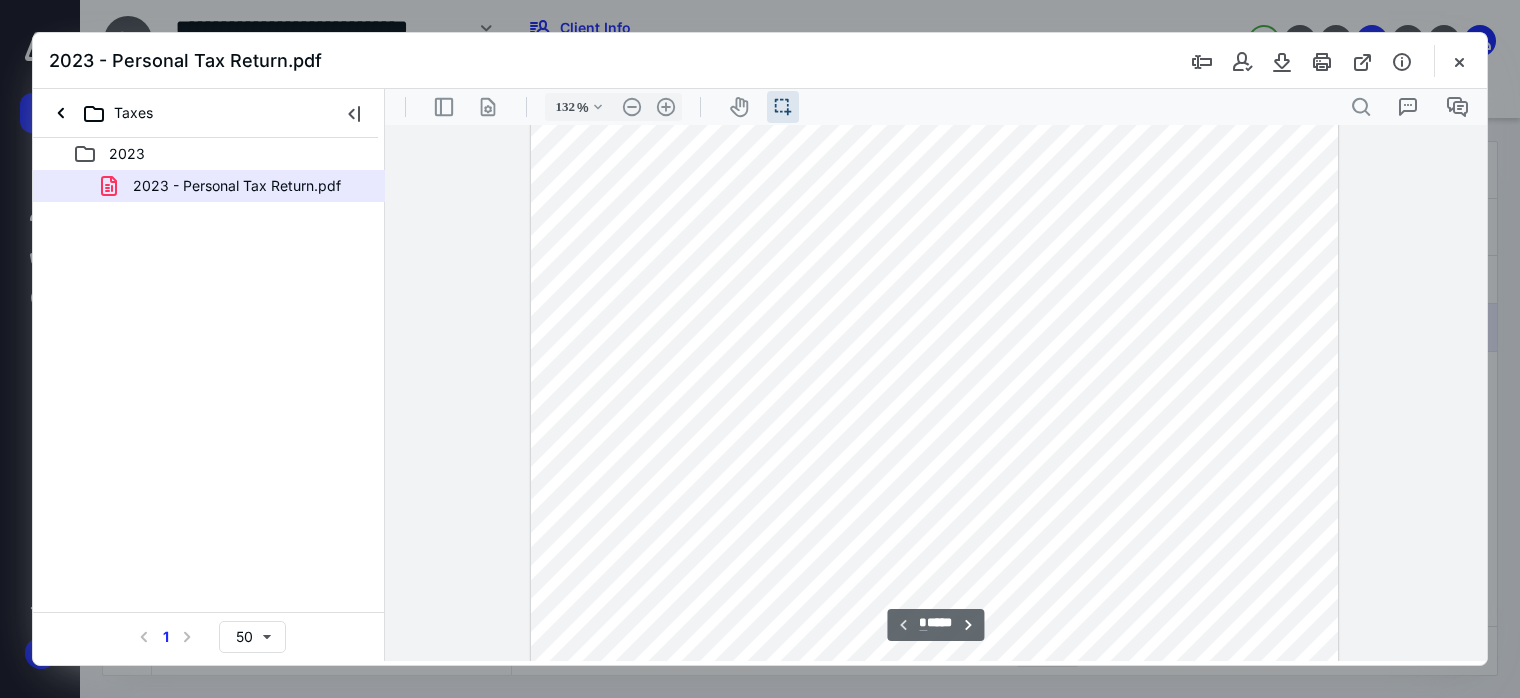 scroll, scrollTop: 0, scrollLeft: 0, axis: both 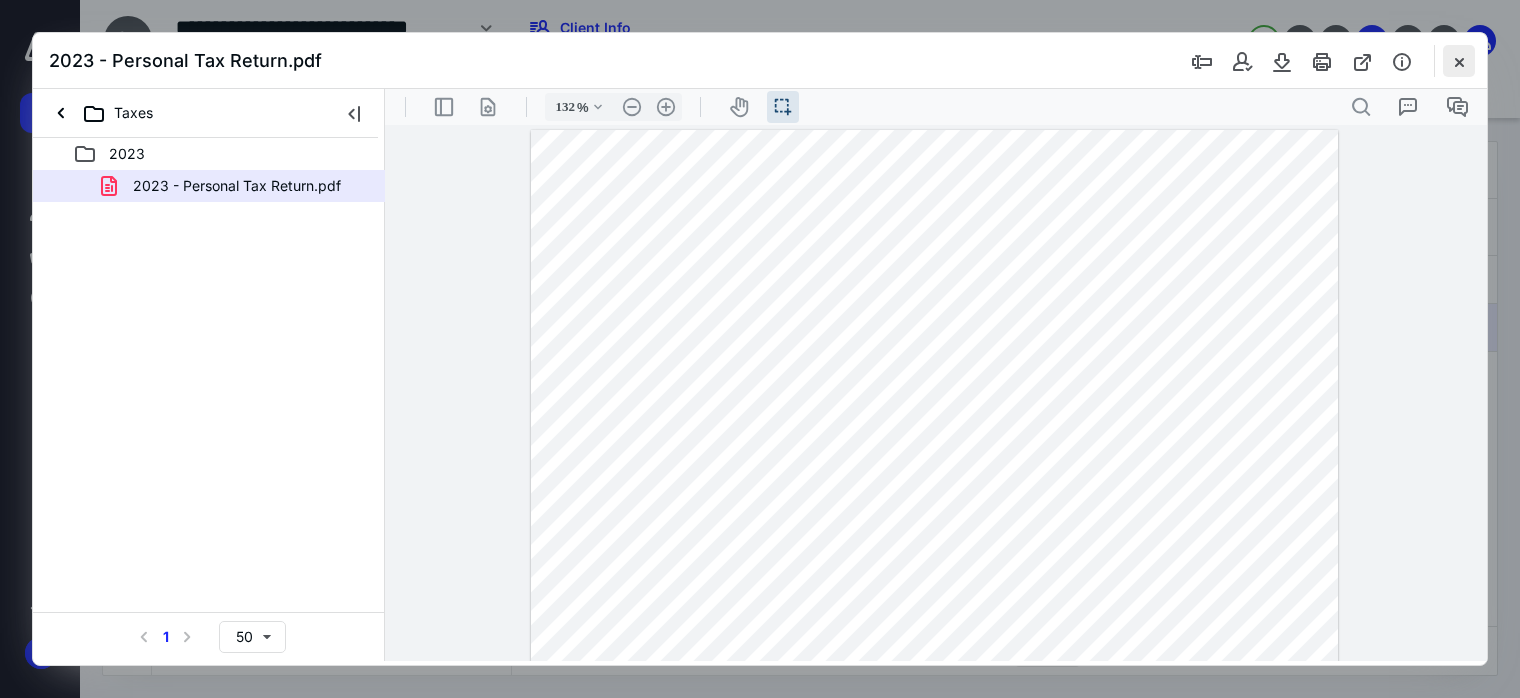 click at bounding box center [1459, 61] 